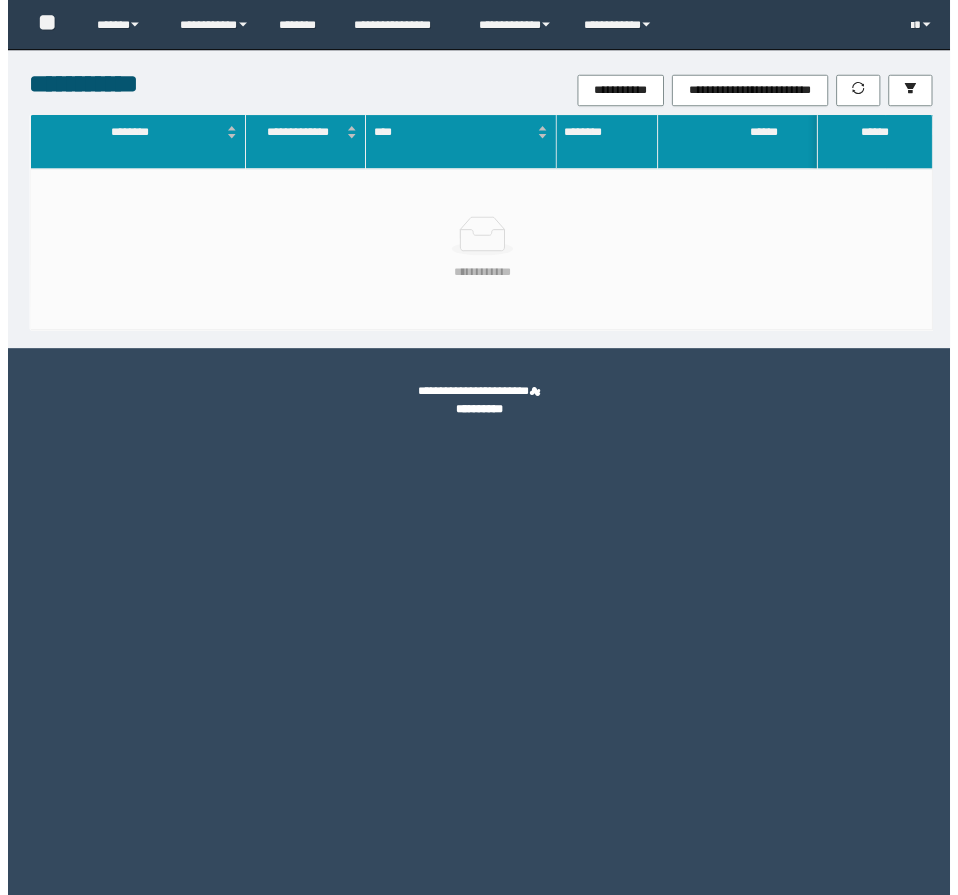 scroll, scrollTop: 0, scrollLeft: 0, axis: both 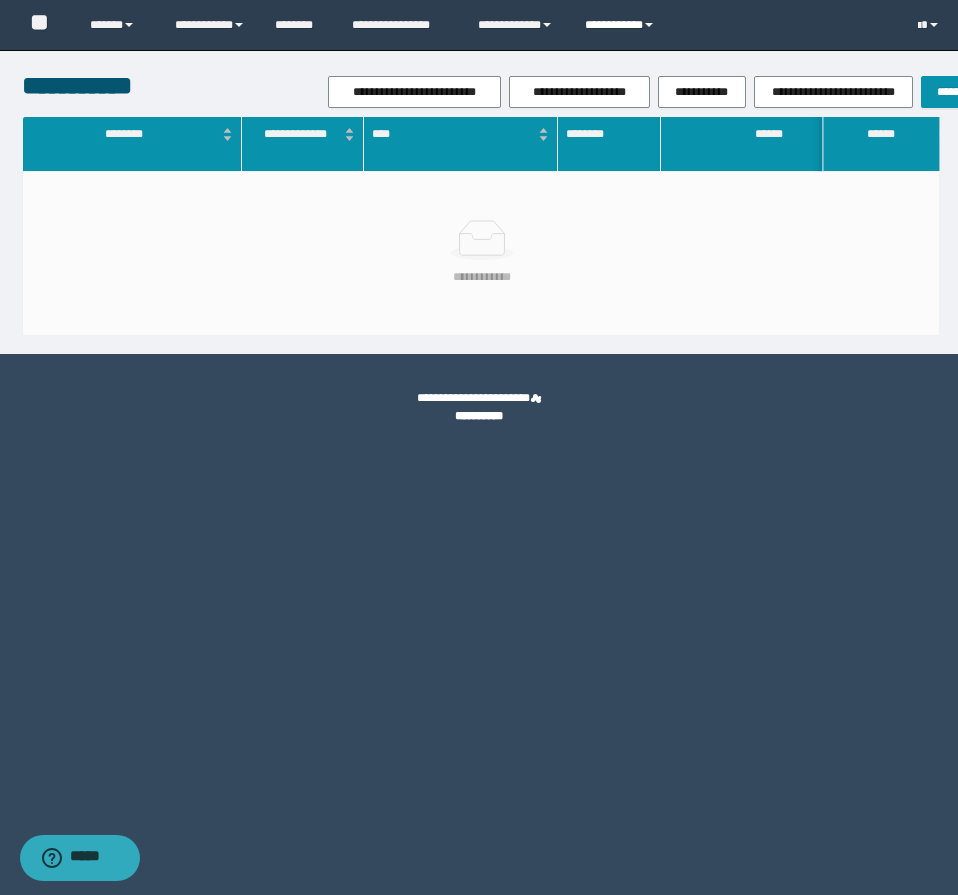 click on "**********" at bounding box center [622, 25] 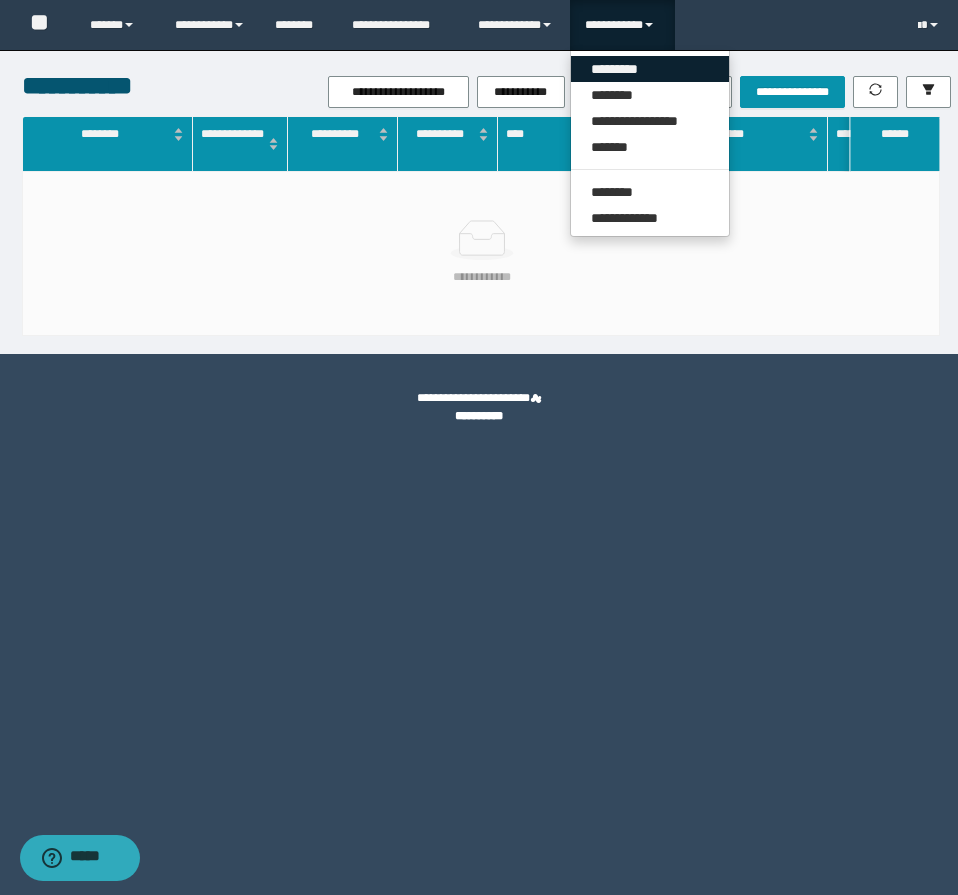 click on "*********" at bounding box center (650, 69) 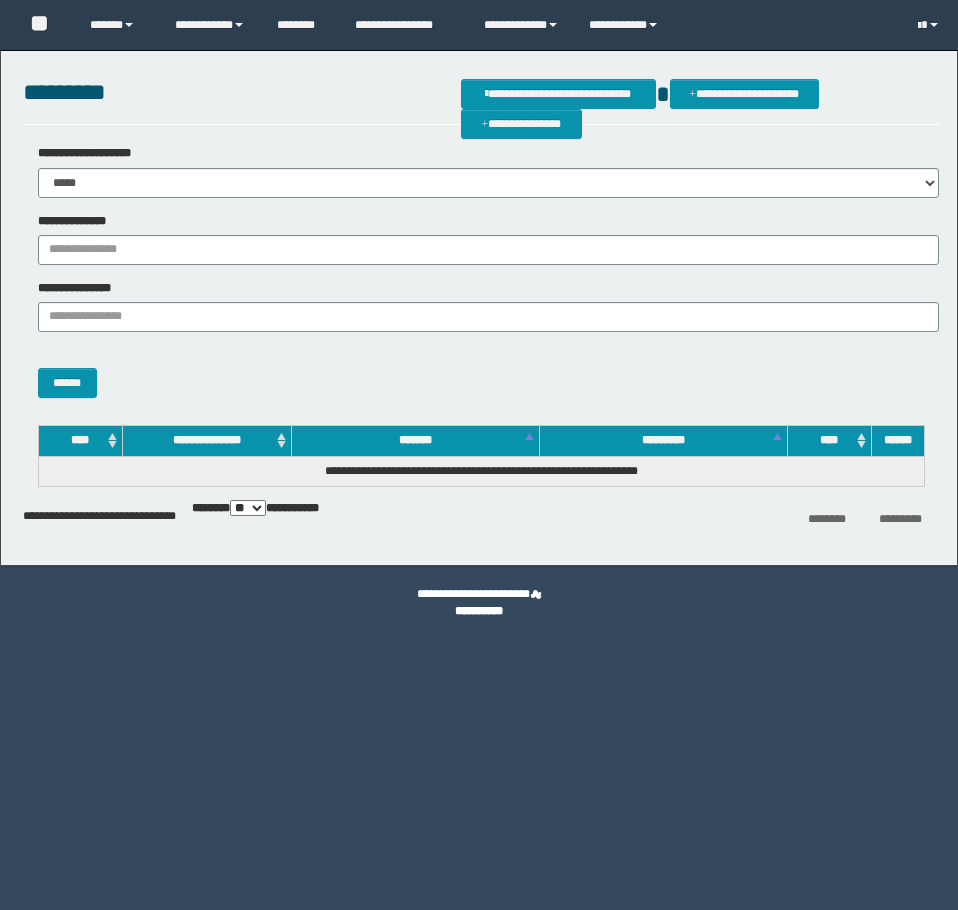 scroll, scrollTop: 0, scrollLeft: 0, axis: both 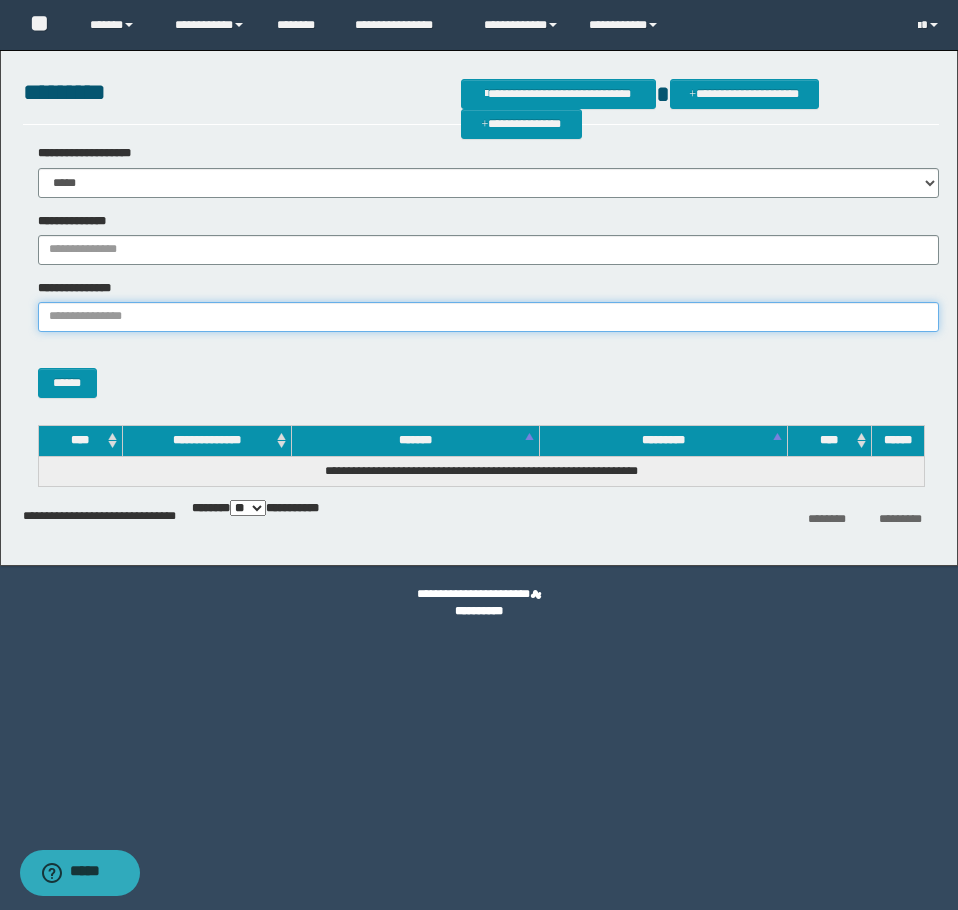 click on "**********" at bounding box center (488, 317) 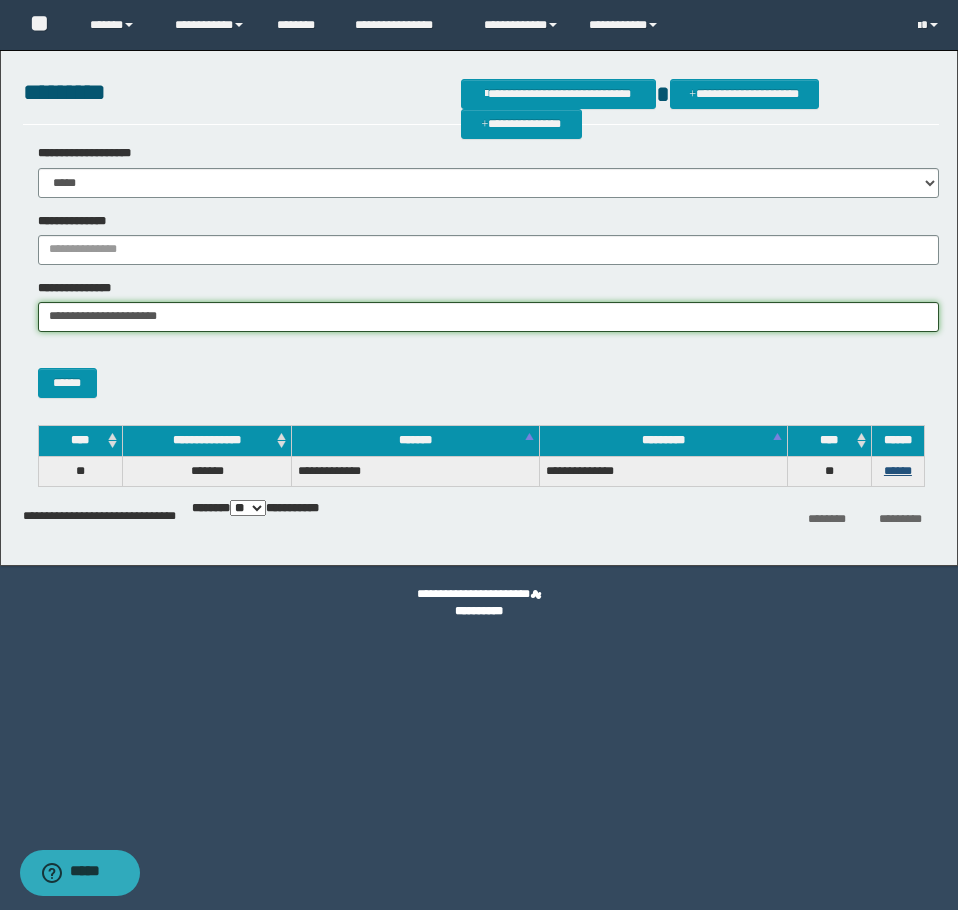 type on "**********" 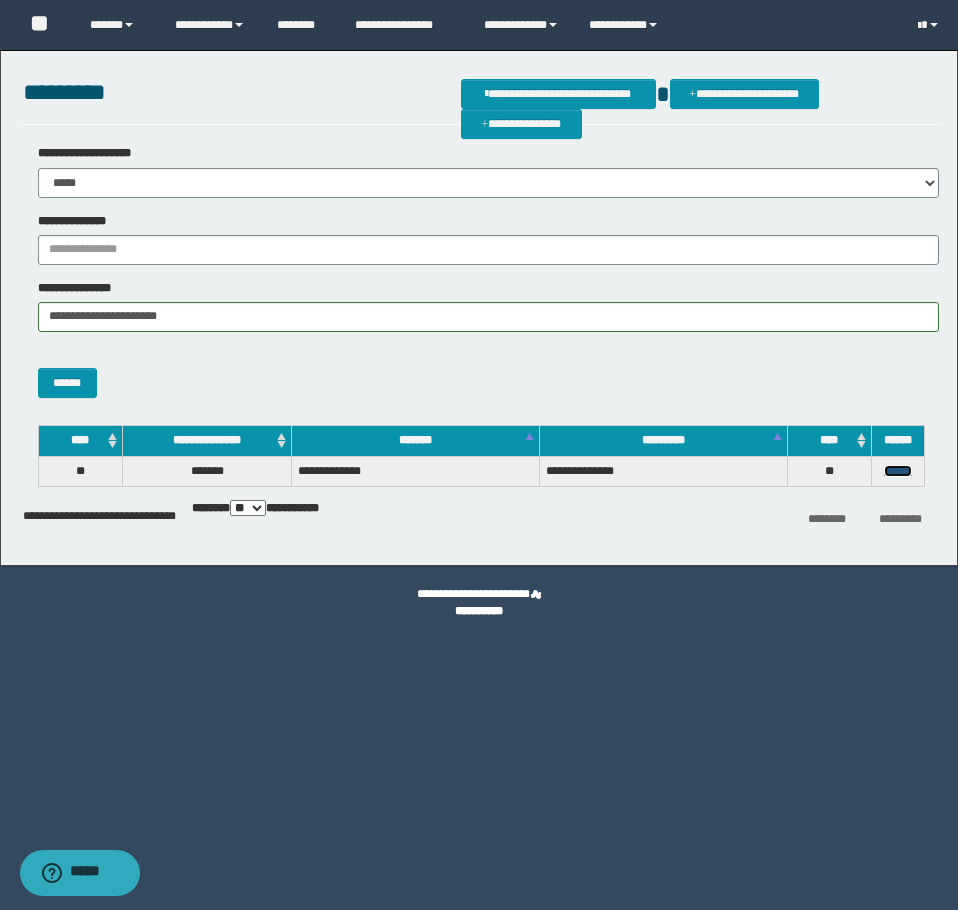 click on "******" at bounding box center [898, 471] 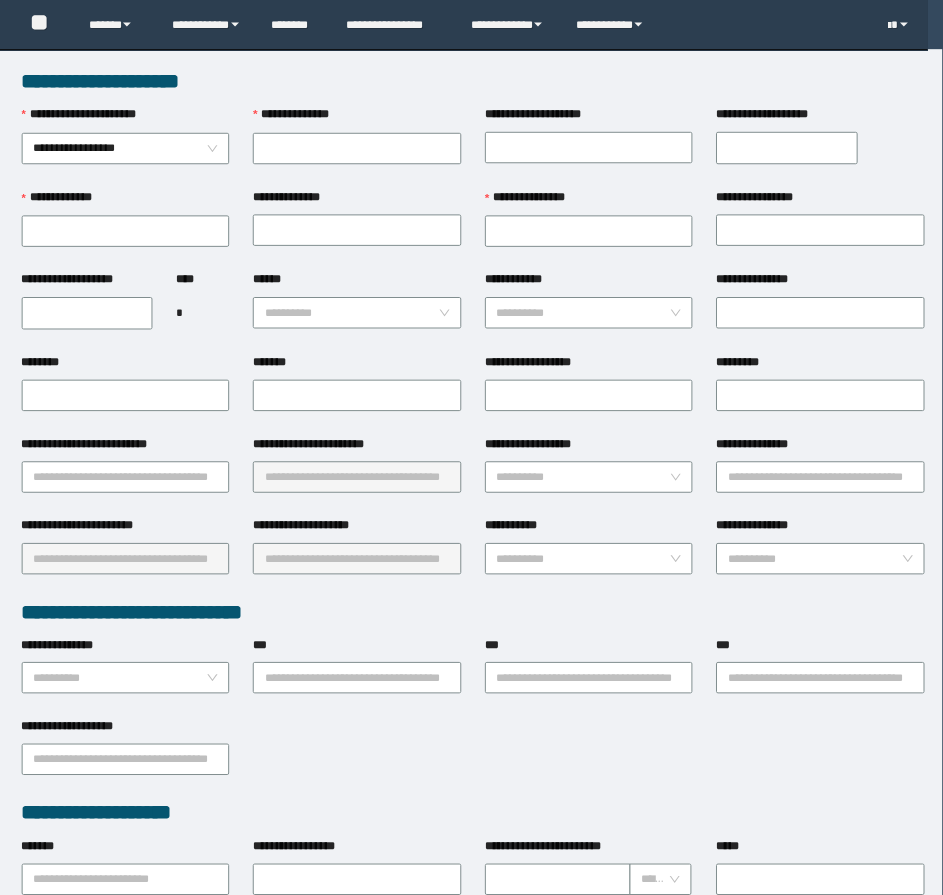 scroll, scrollTop: 0, scrollLeft: 0, axis: both 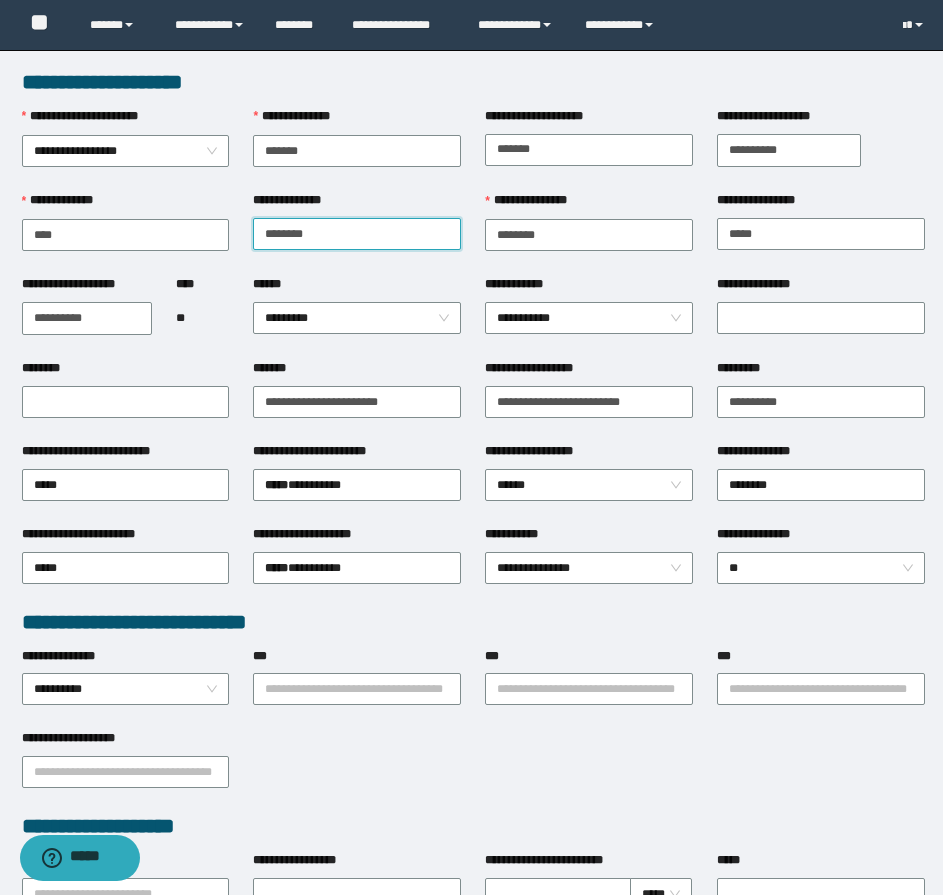 click on "**********" at bounding box center (357, 234) 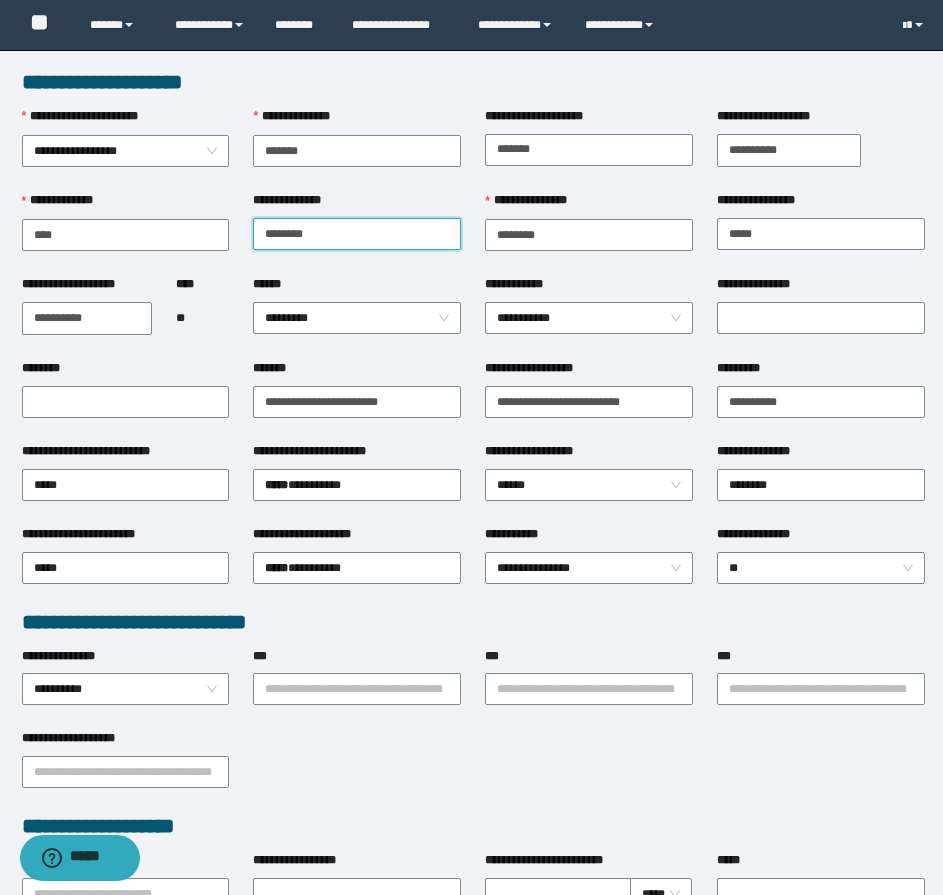type on "********" 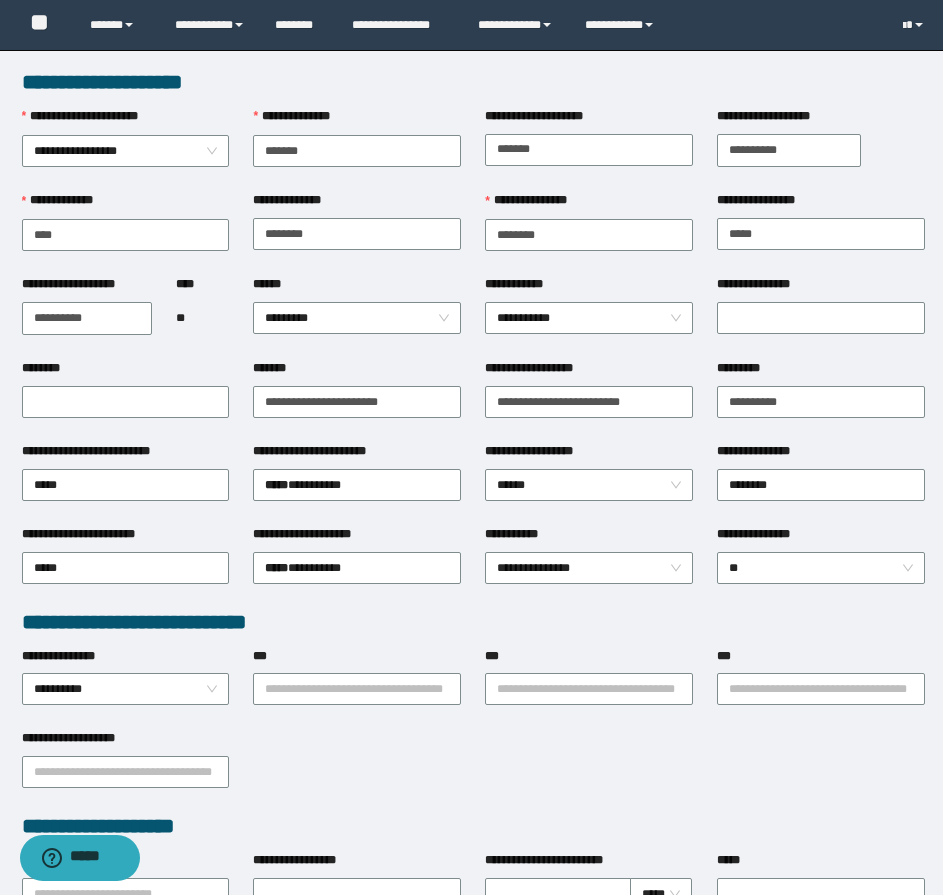 click on "**********" at bounding box center (357, 233) 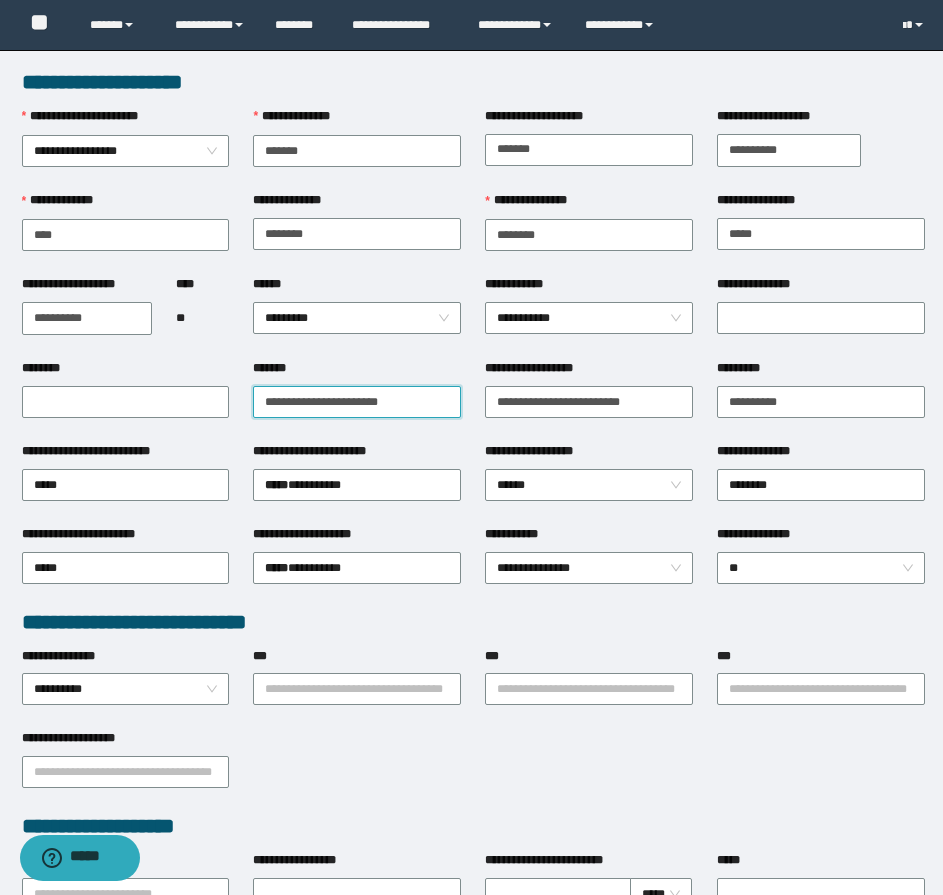 click on "*******" at bounding box center [357, 402] 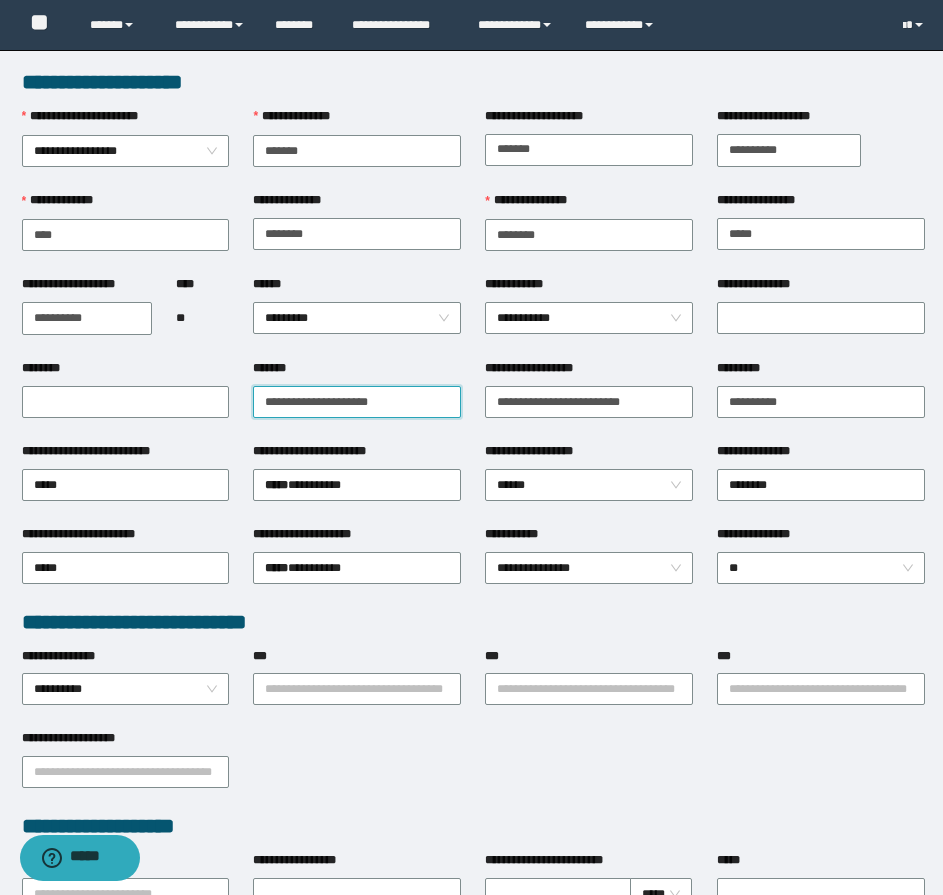 type on "**********" 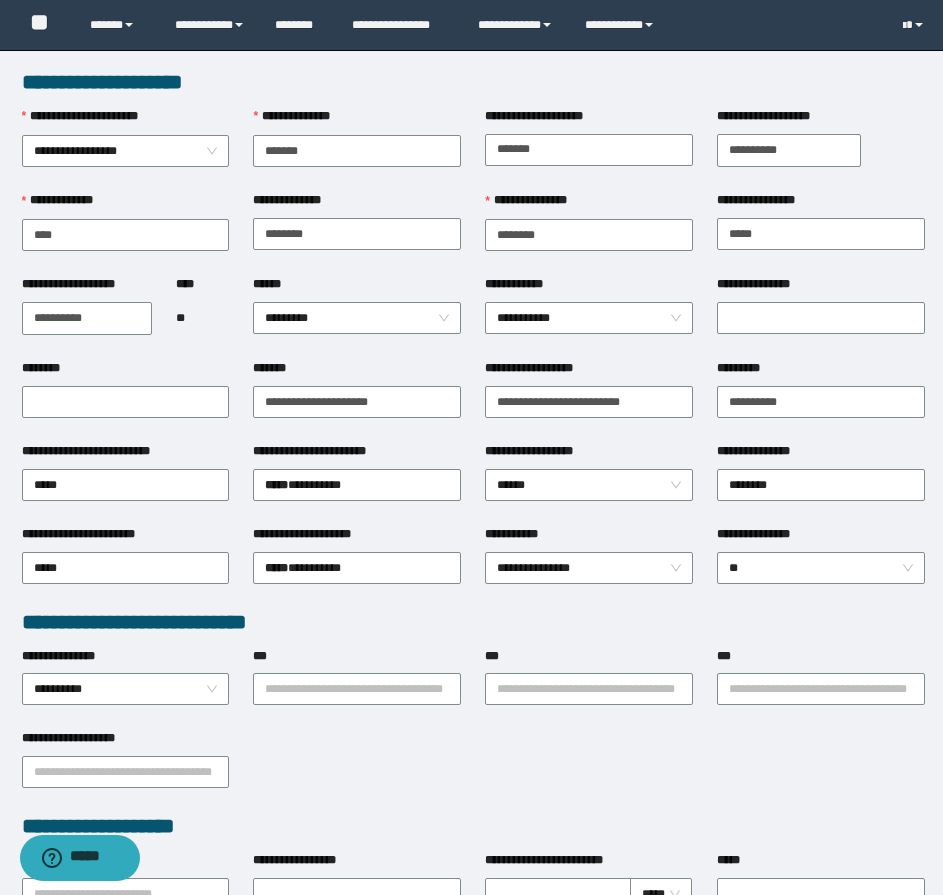 click on "**********" at bounding box center [473, 622] 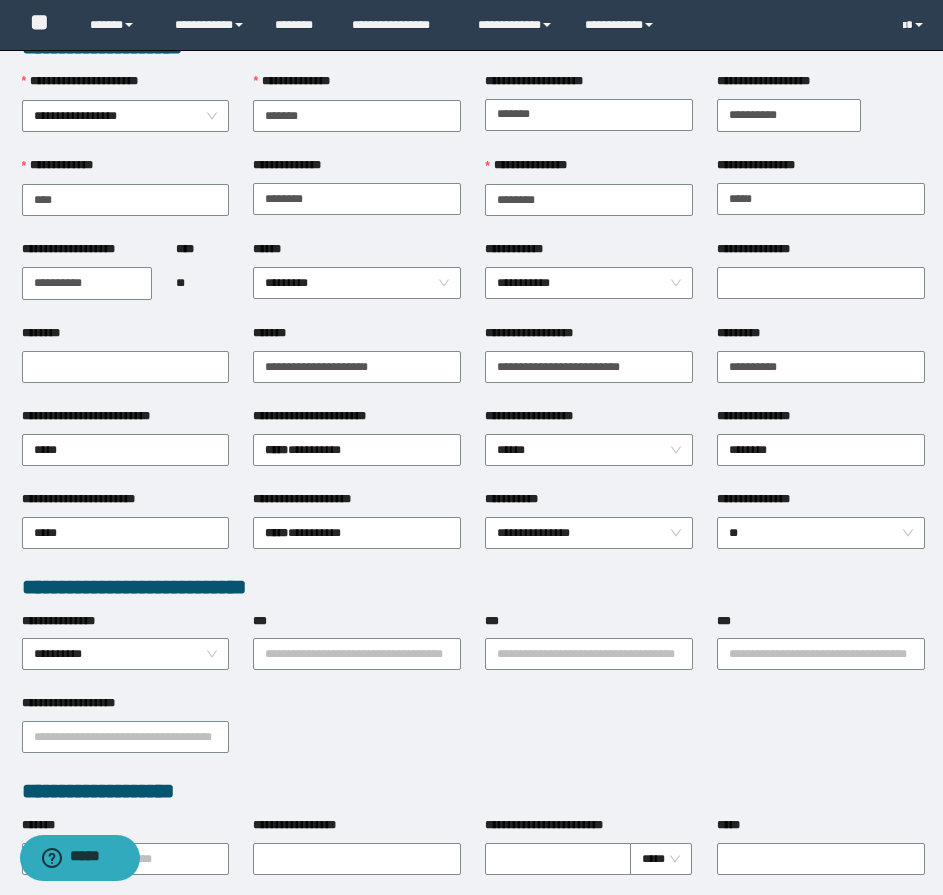 scroll, scrollTop: 0, scrollLeft: 0, axis: both 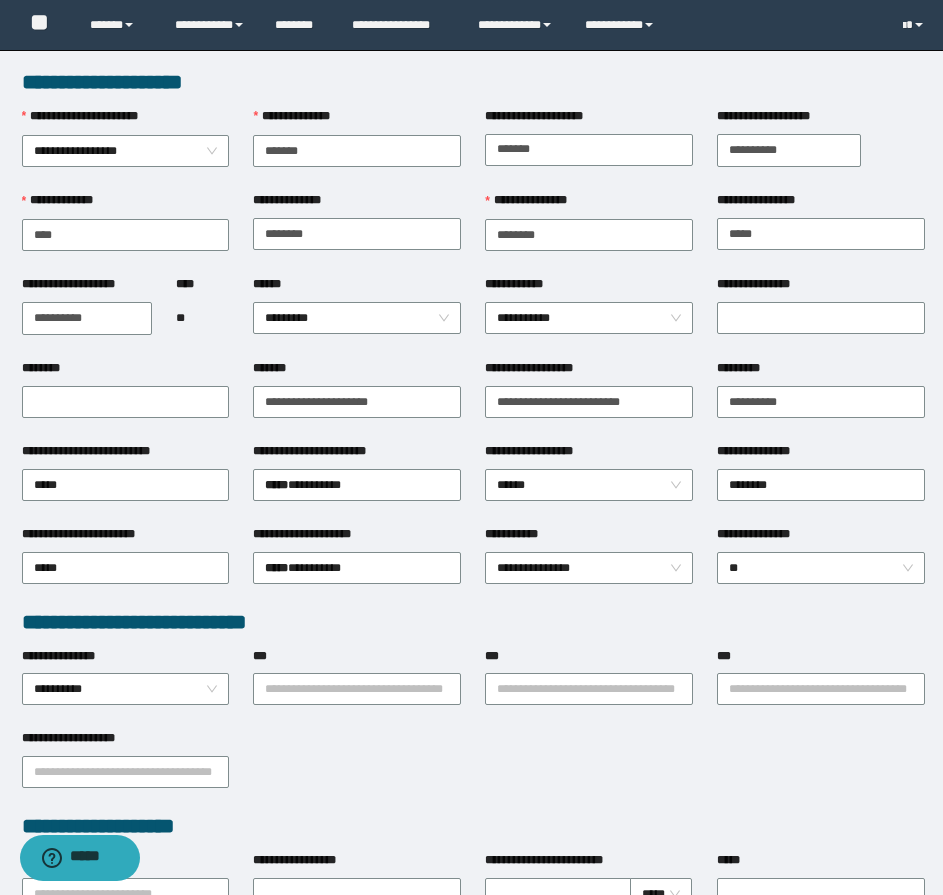 click on "**********" at bounding box center (589, 566) 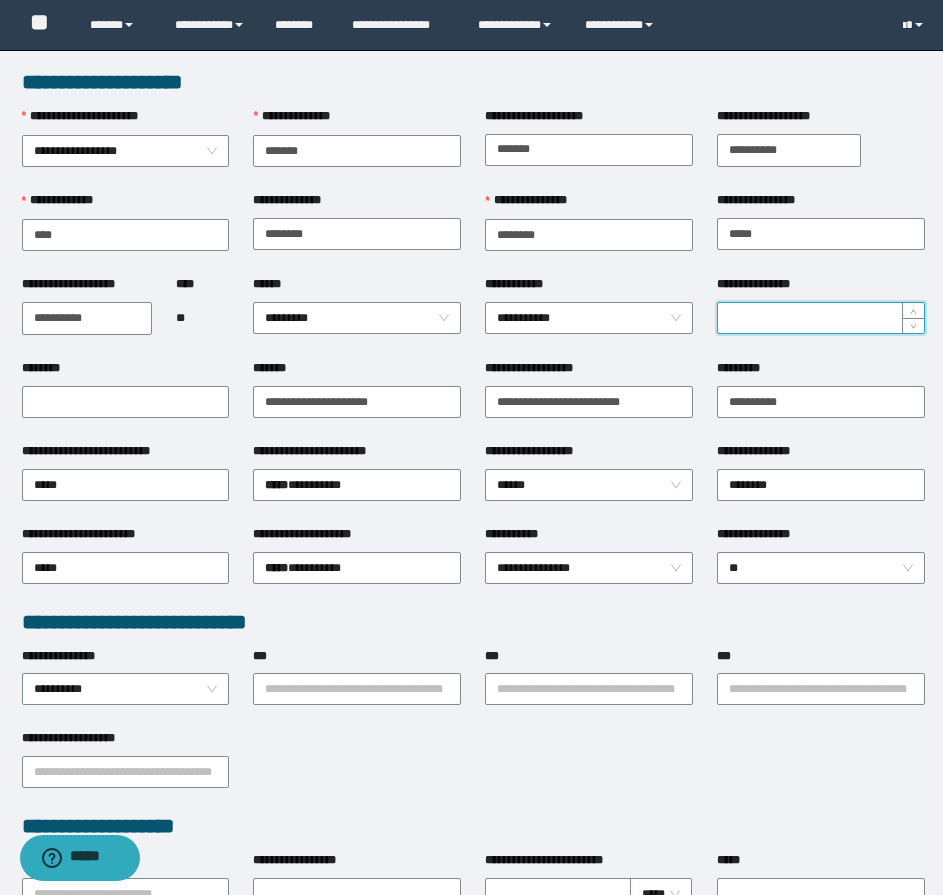 click on "**********" at bounding box center (821, 318) 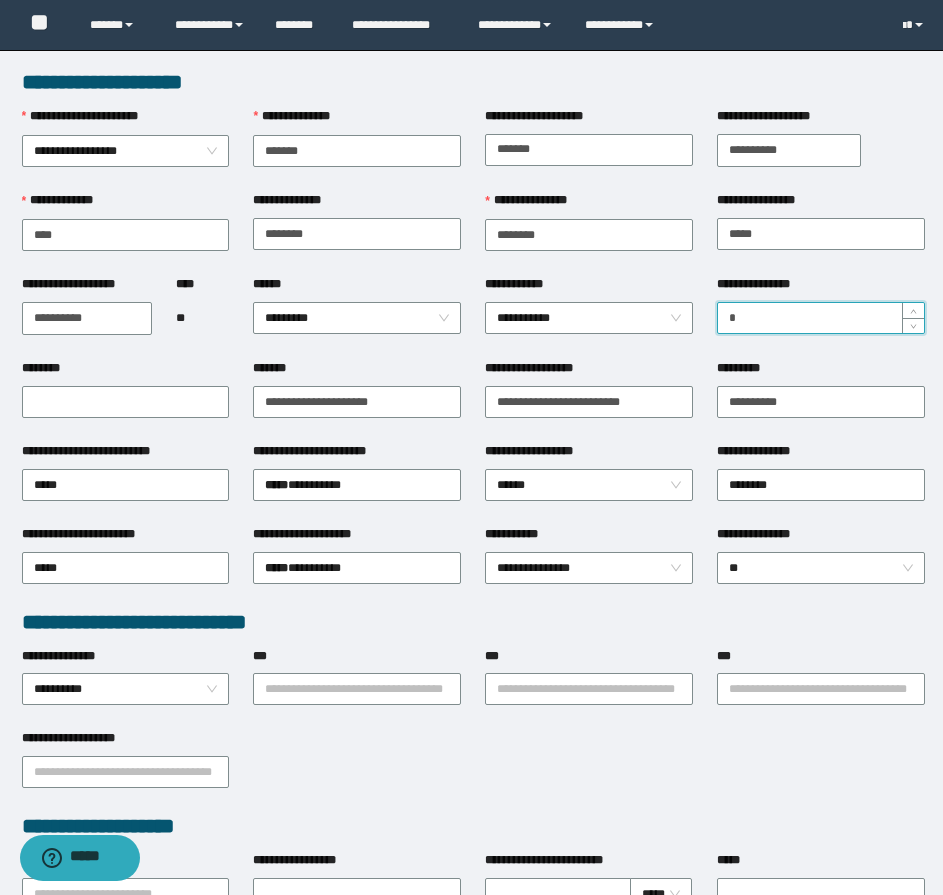 type on "*" 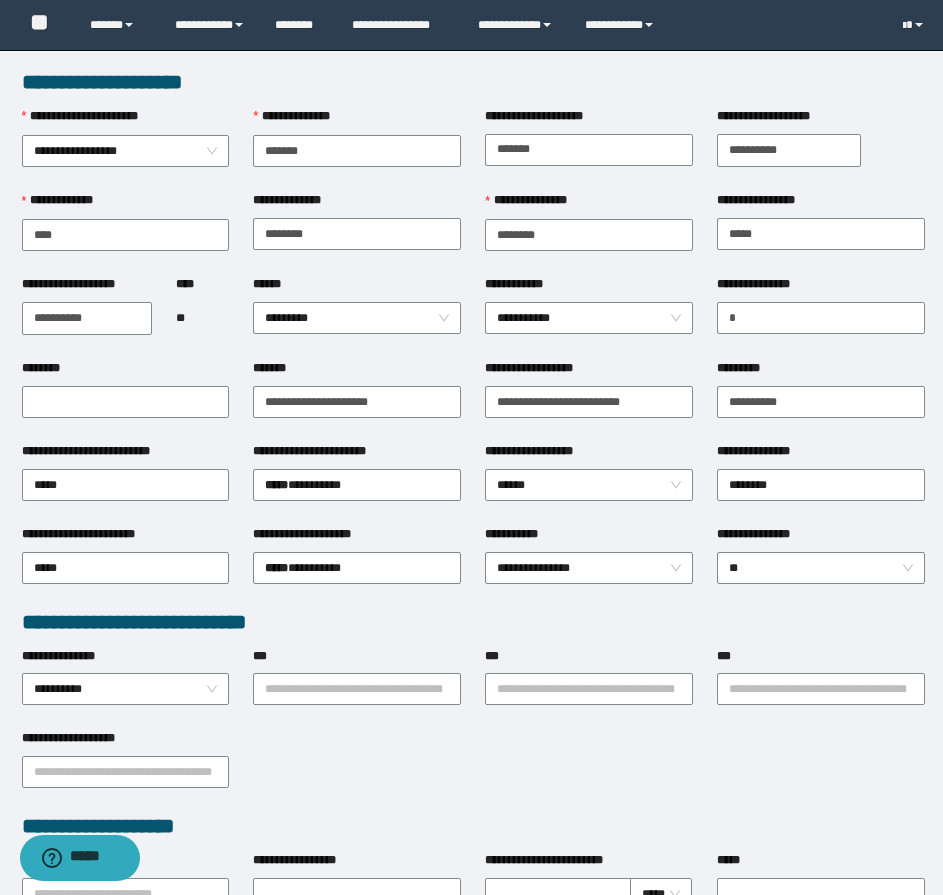click on "****** *********" at bounding box center (357, 317) 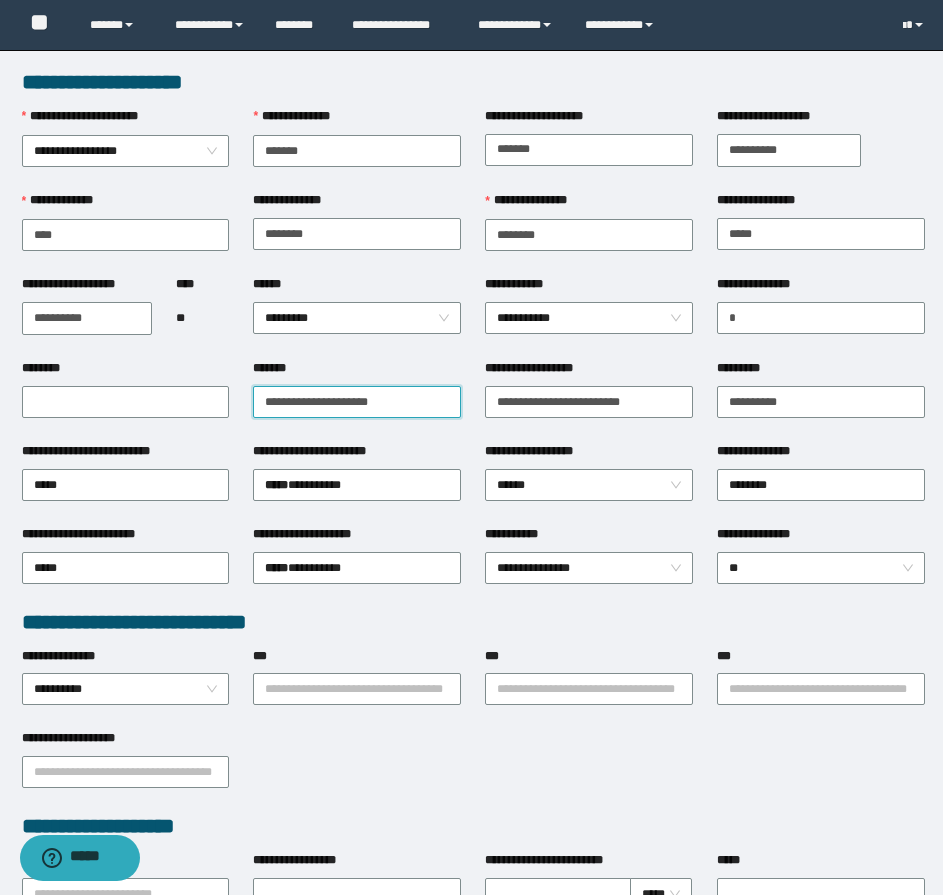 click on "**********" at bounding box center [357, 402] 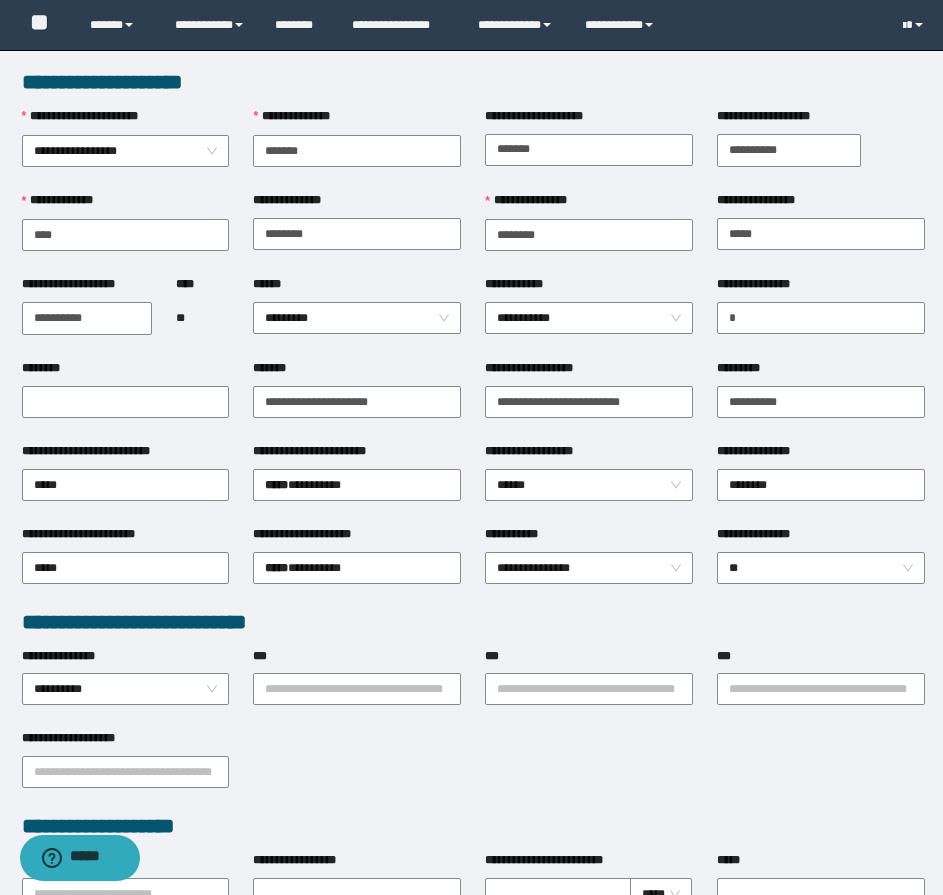 click on "*******" at bounding box center [357, 372] 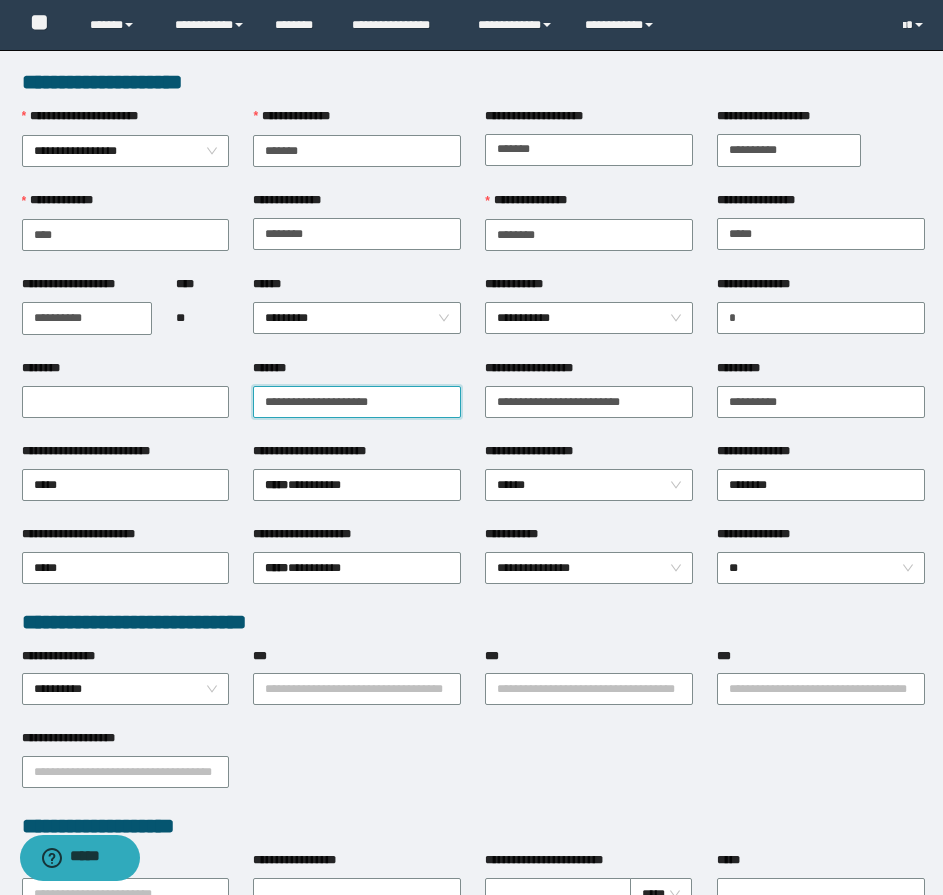 click on "**********" at bounding box center [357, 402] 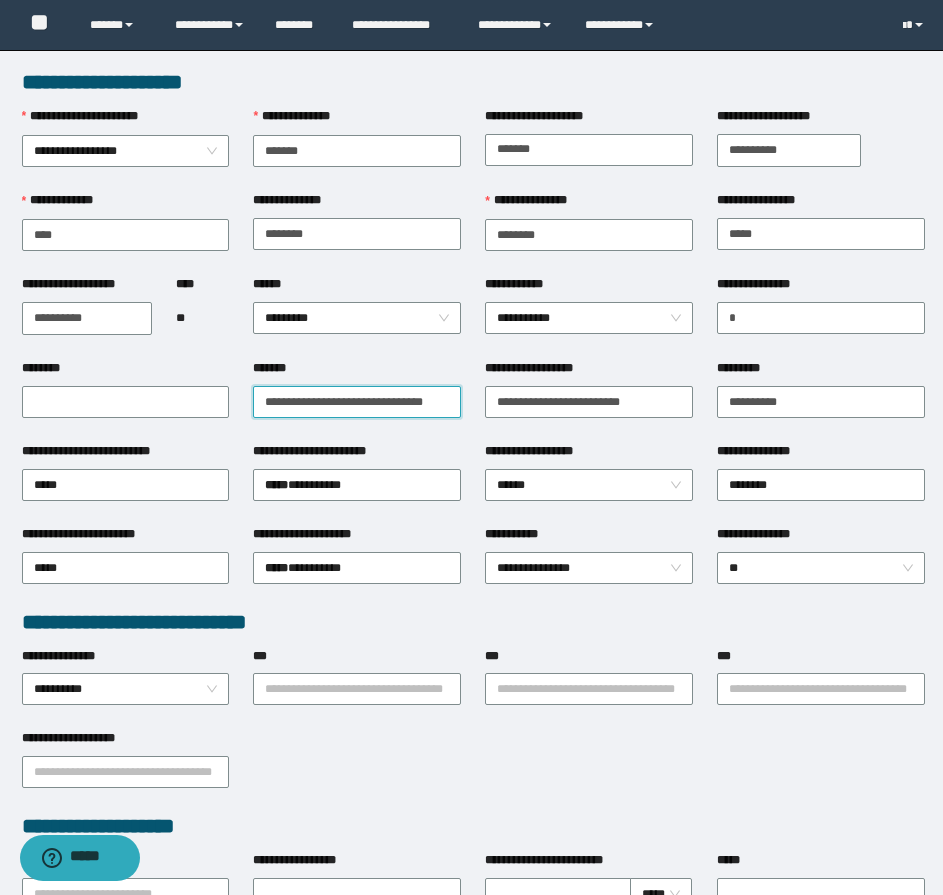 scroll, scrollTop: 0, scrollLeft: 17, axis: horizontal 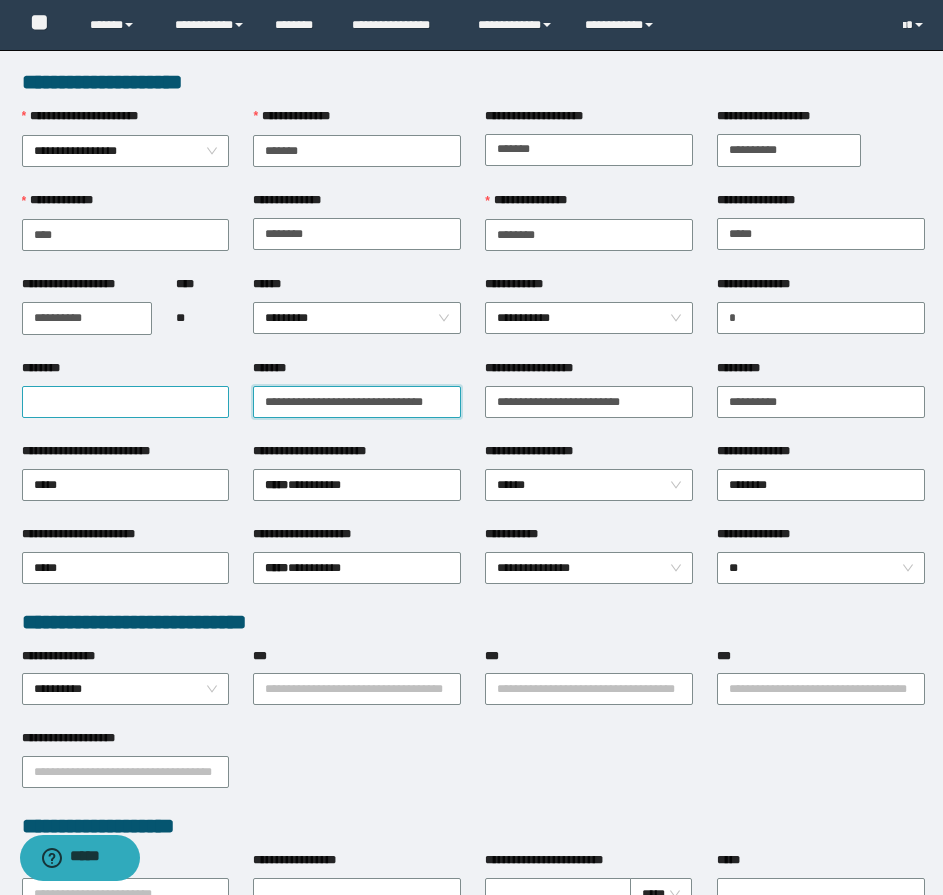 drag, startPoint x: 384, startPoint y: 398, endPoint x: 229, endPoint y: 399, distance: 155.00322 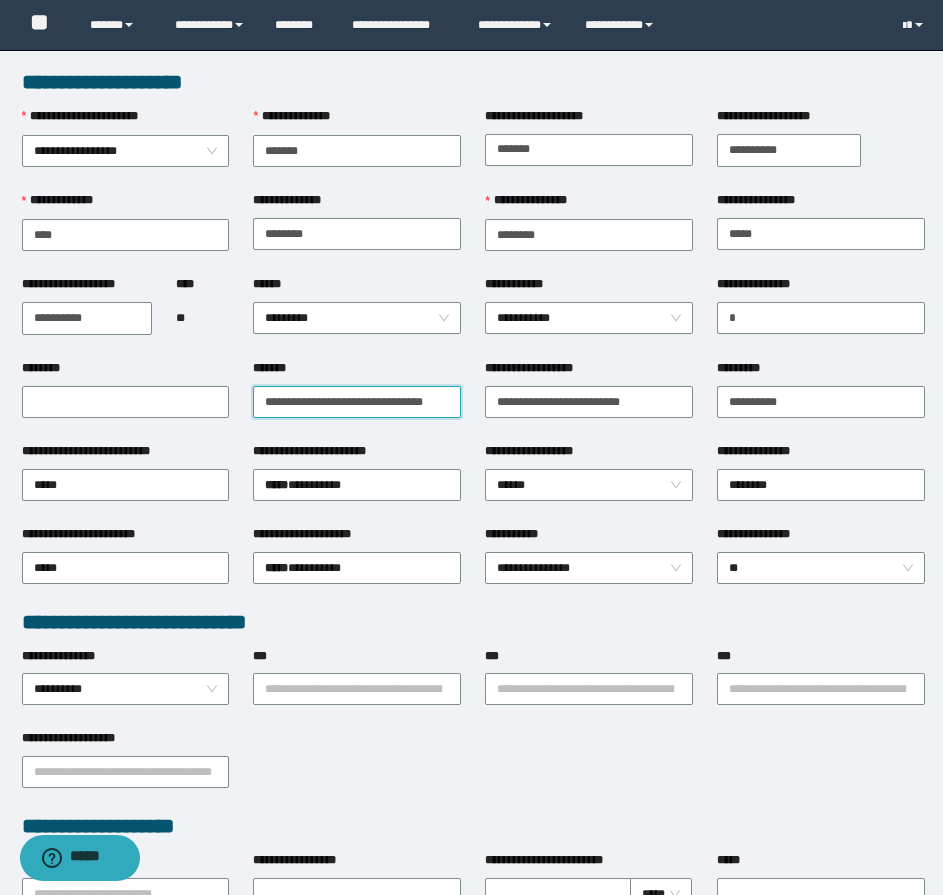click on "**********" at bounding box center [357, 402] 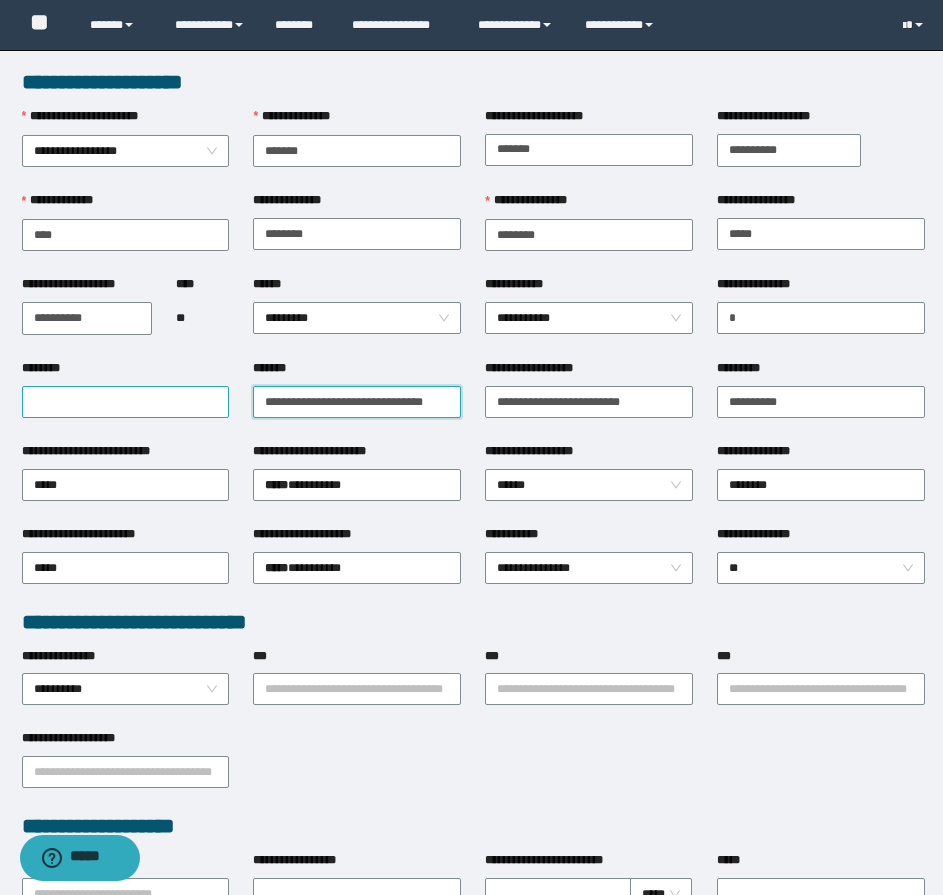 drag, startPoint x: 334, startPoint y: 403, endPoint x: 226, endPoint y: 410, distance: 108.226616 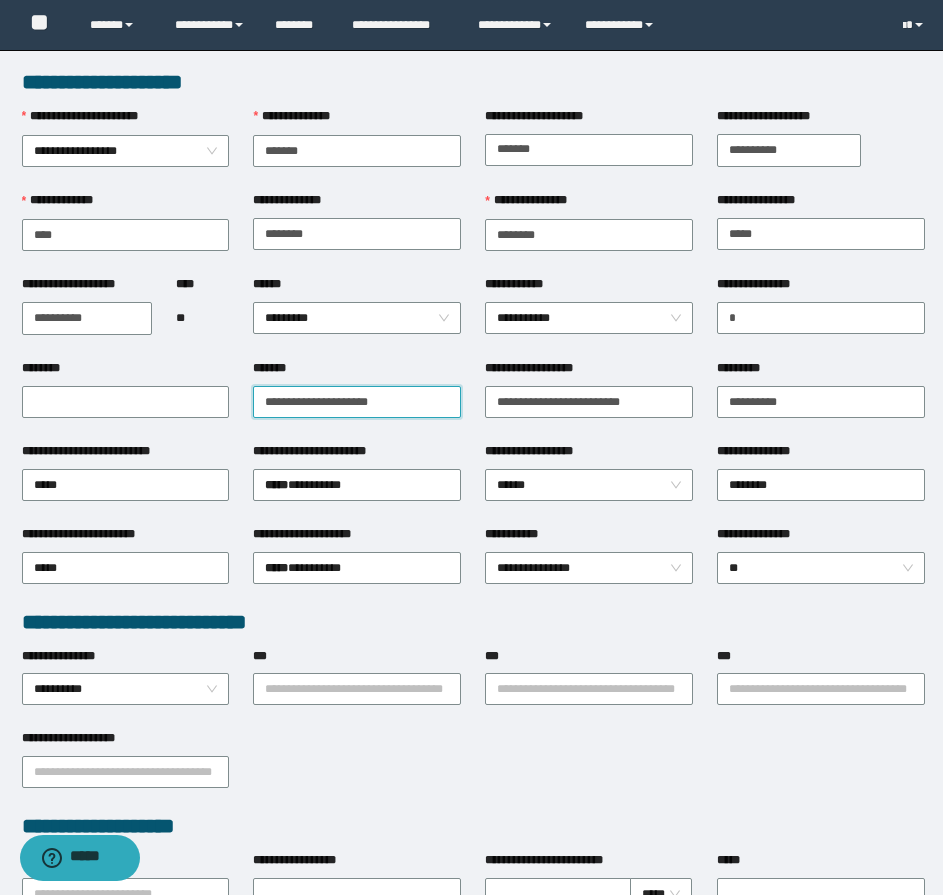 type on "**********" 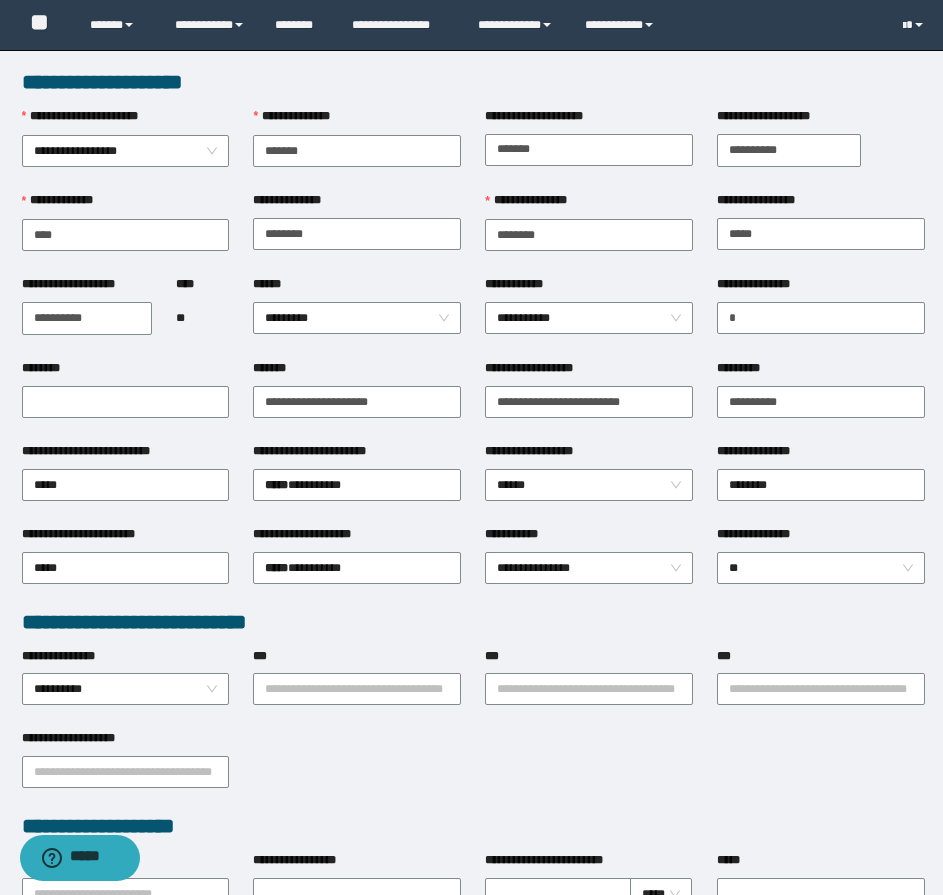 click on "*******" at bounding box center [357, 372] 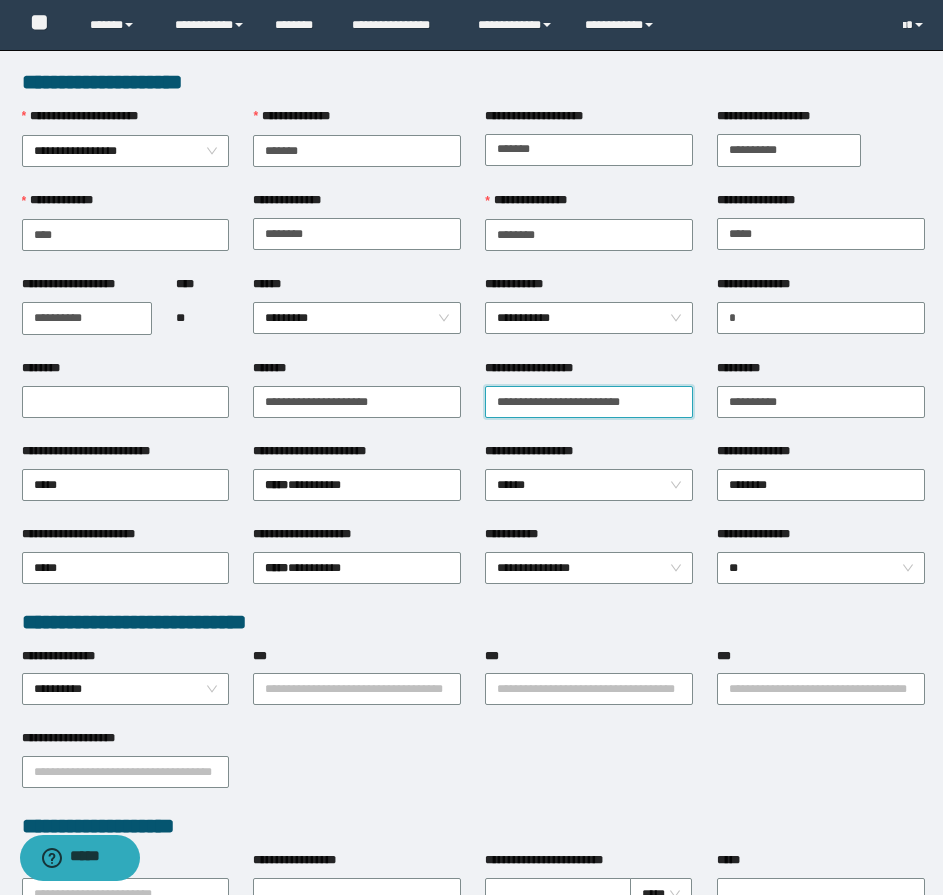 click on "**********" at bounding box center (589, 402) 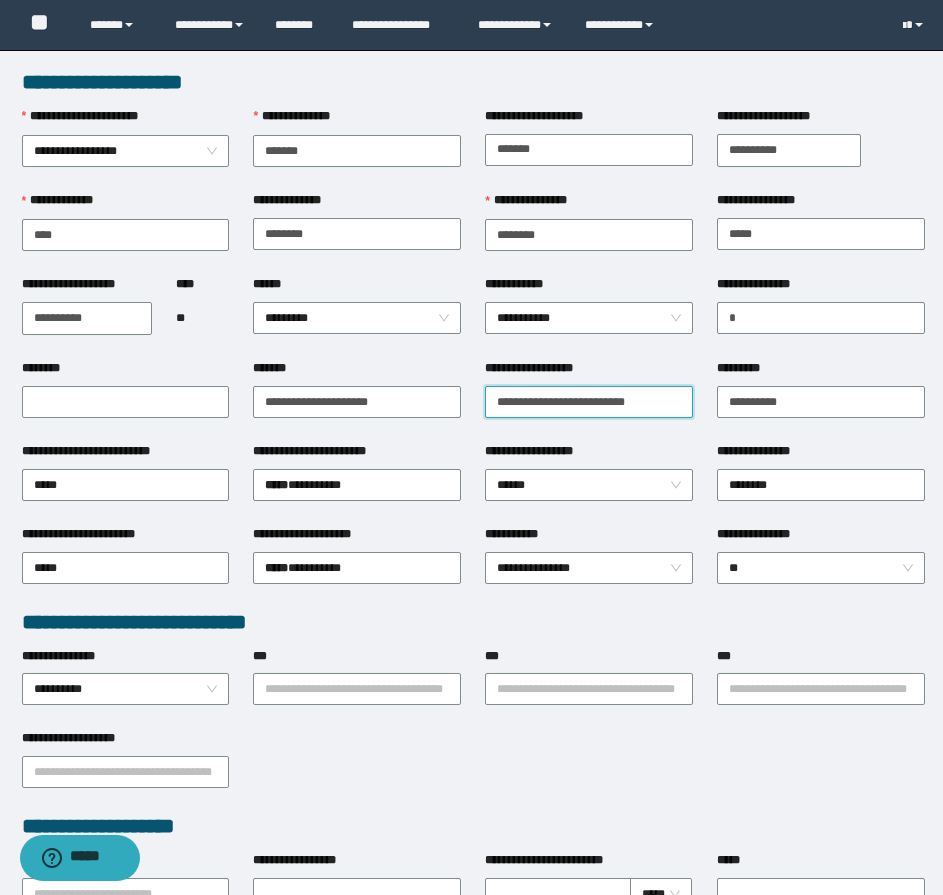 type on "**********" 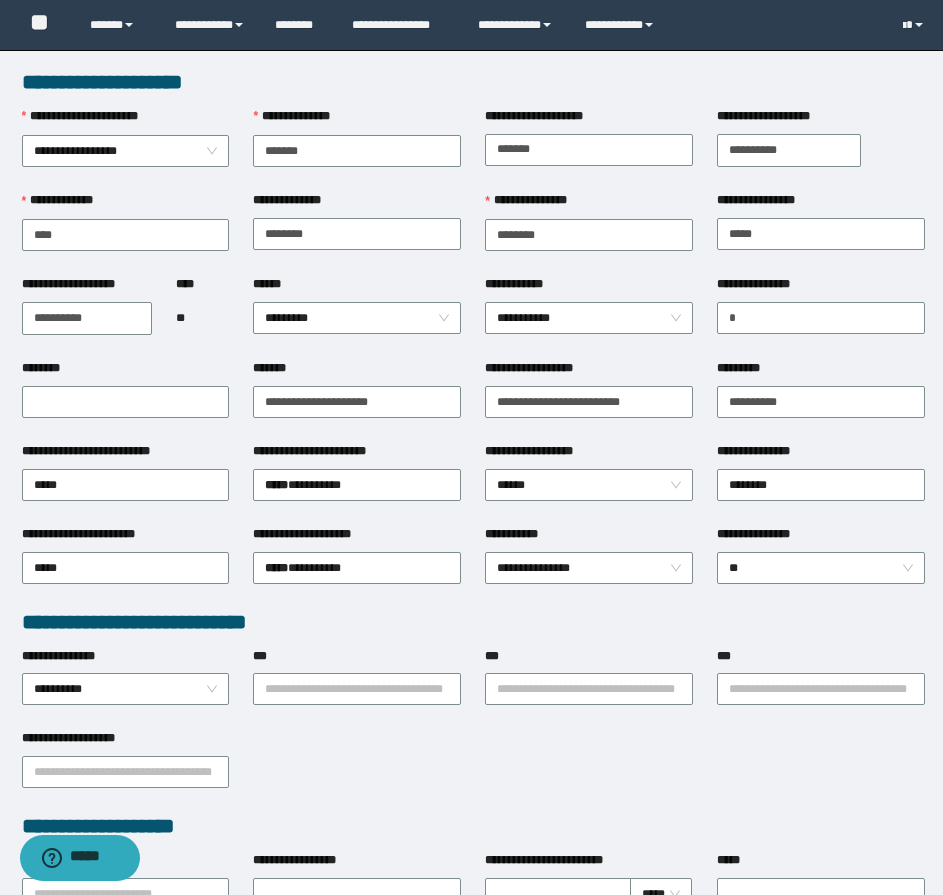click on "**********" at bounding box center [589, 372] 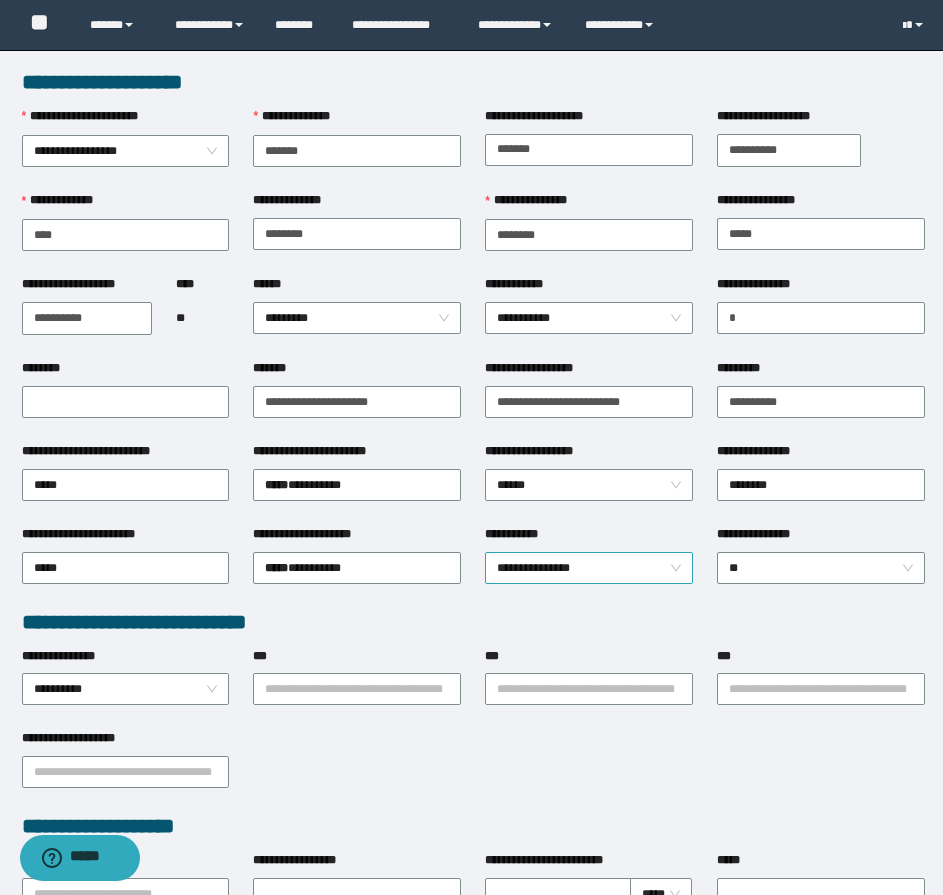 click on "**********" at bounding box center (589, 568) 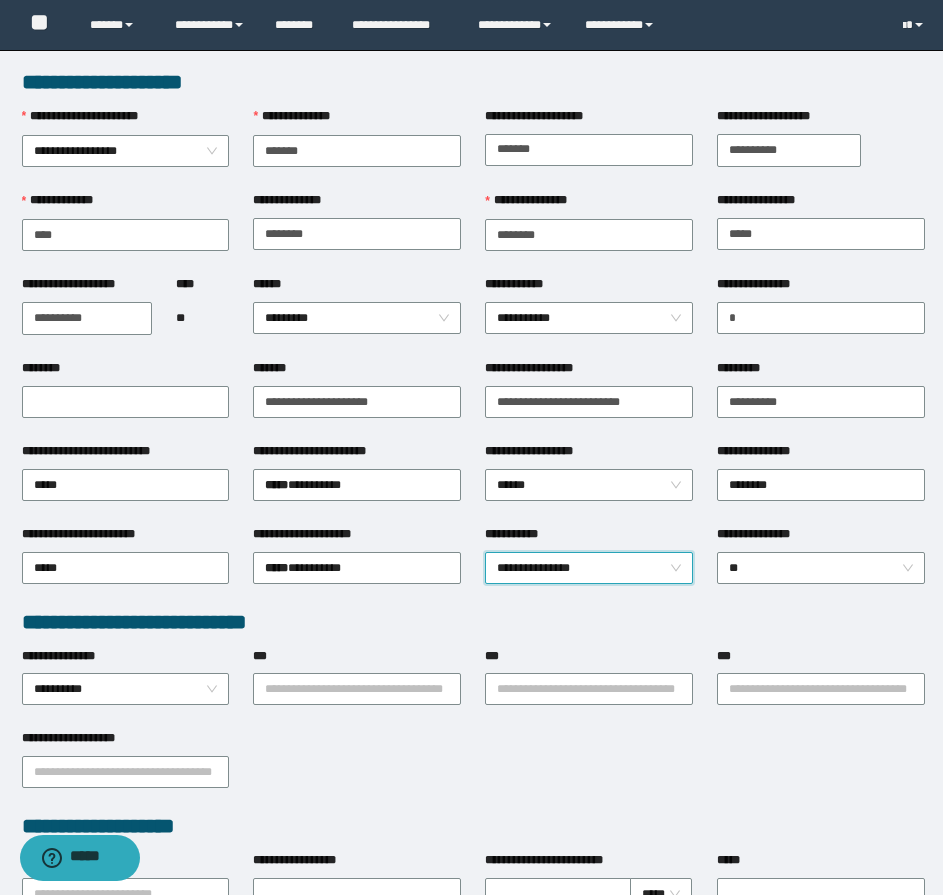 click on "**********" at bounding box center (589, 568) 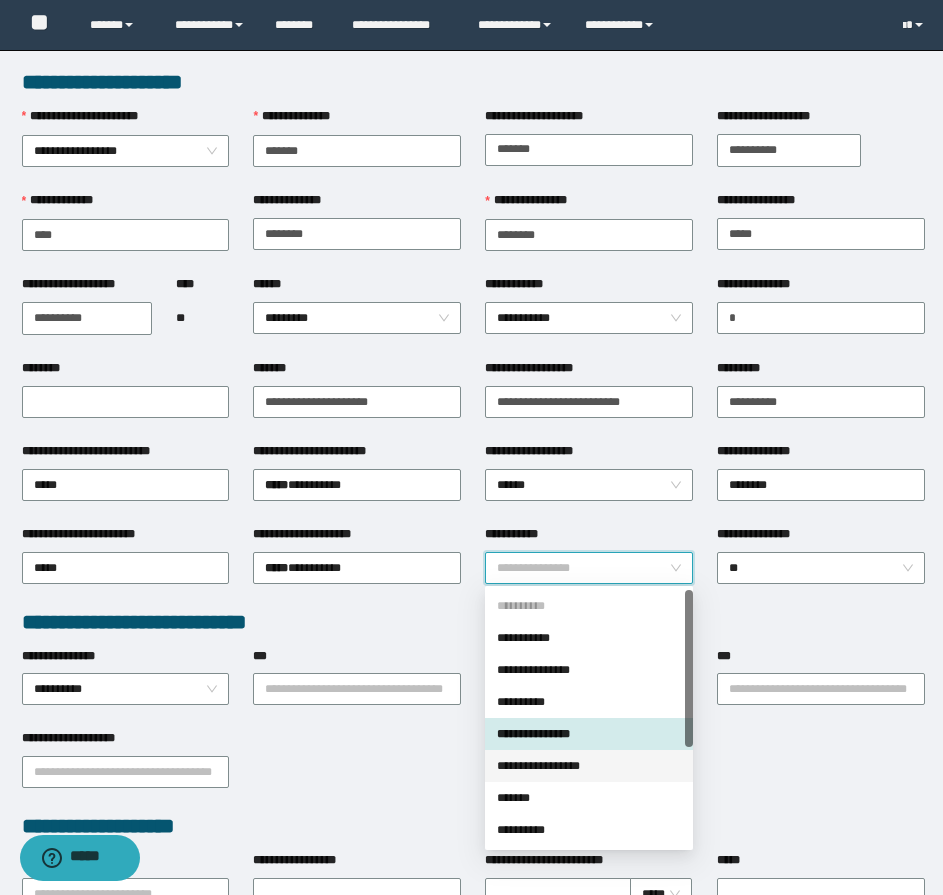 click on "**********" at bounding box center (589, 766) 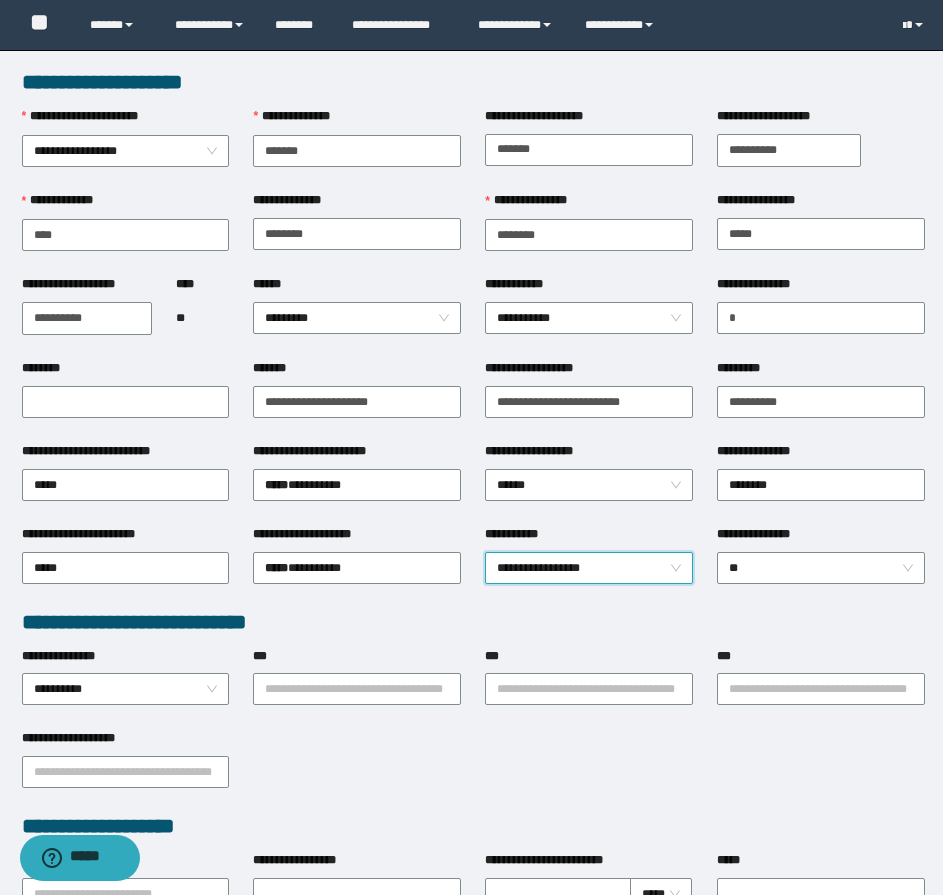 click on "**********" at bounding box center [473, 622] 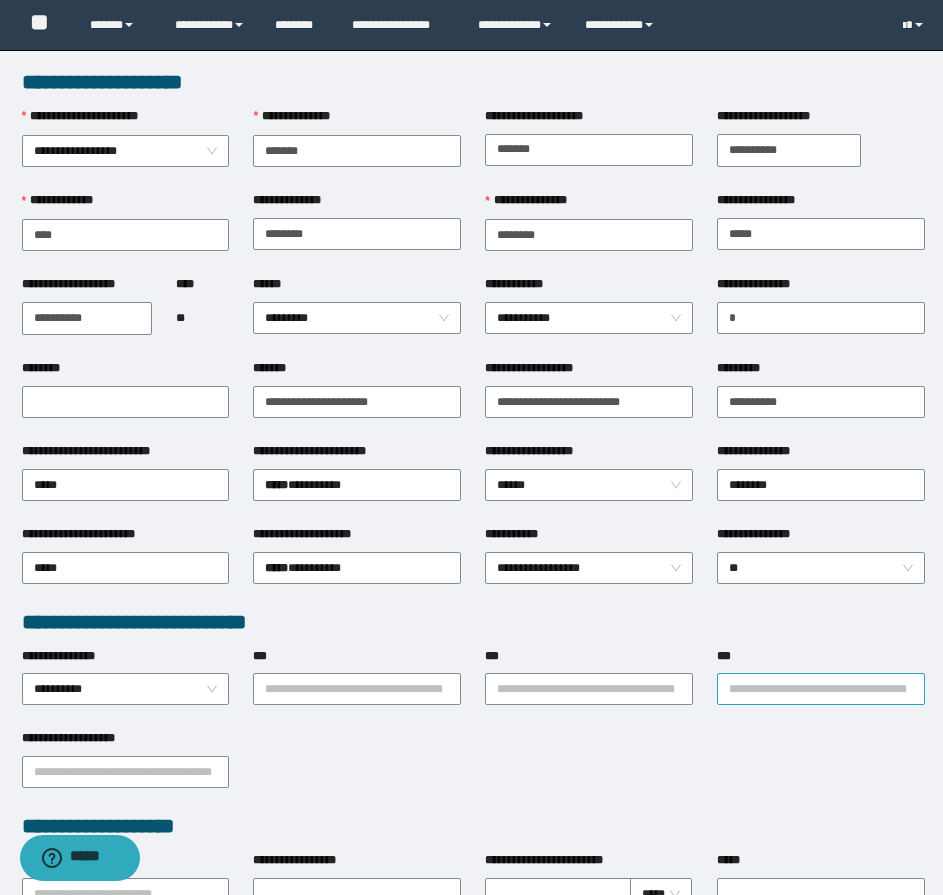 click on "***" at bounding box center [821, 689] 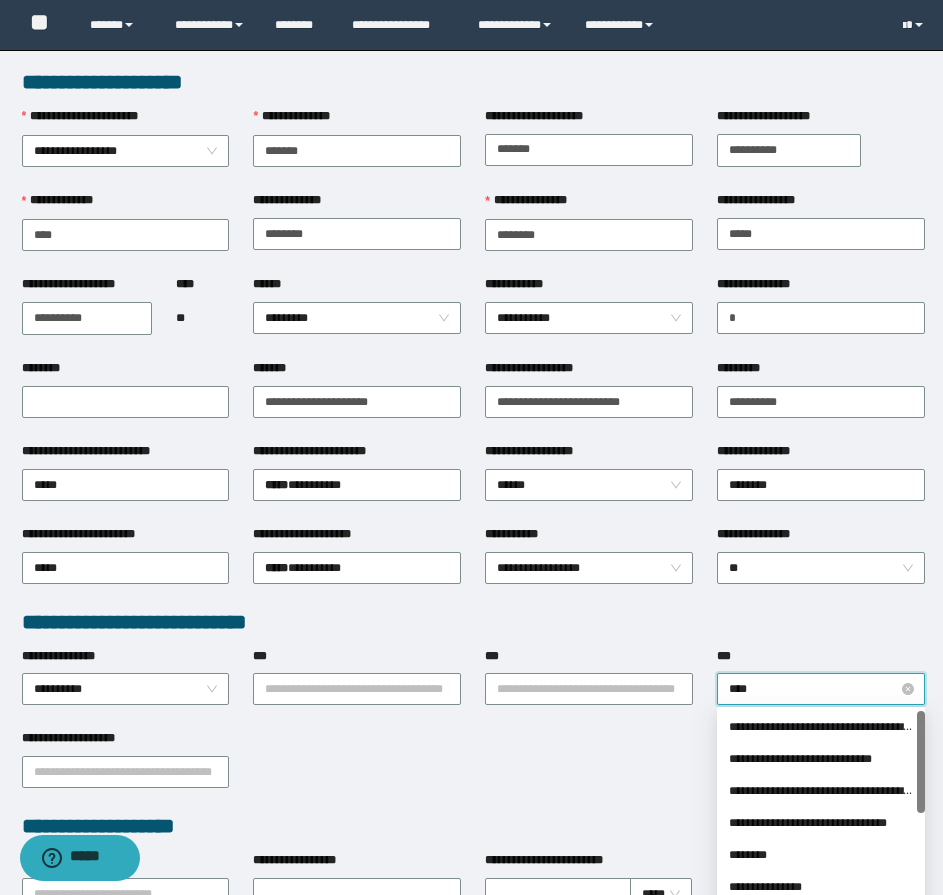 type on "*****" 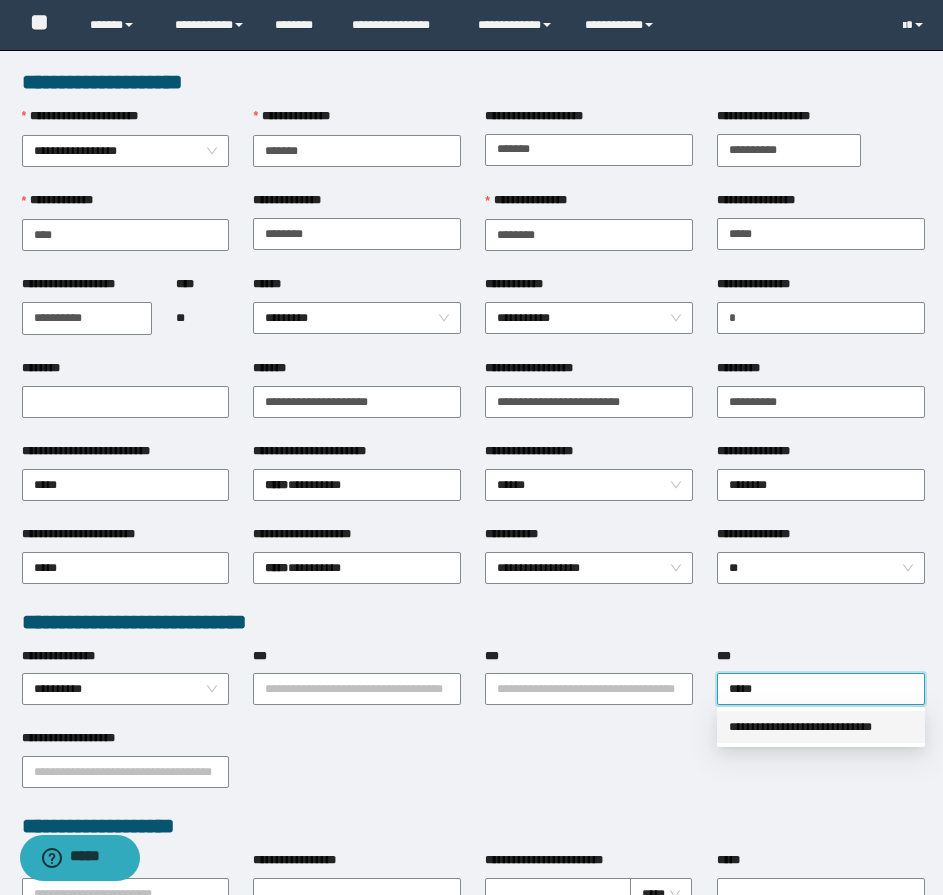 click on "**********" at bounding box center [821, 727] 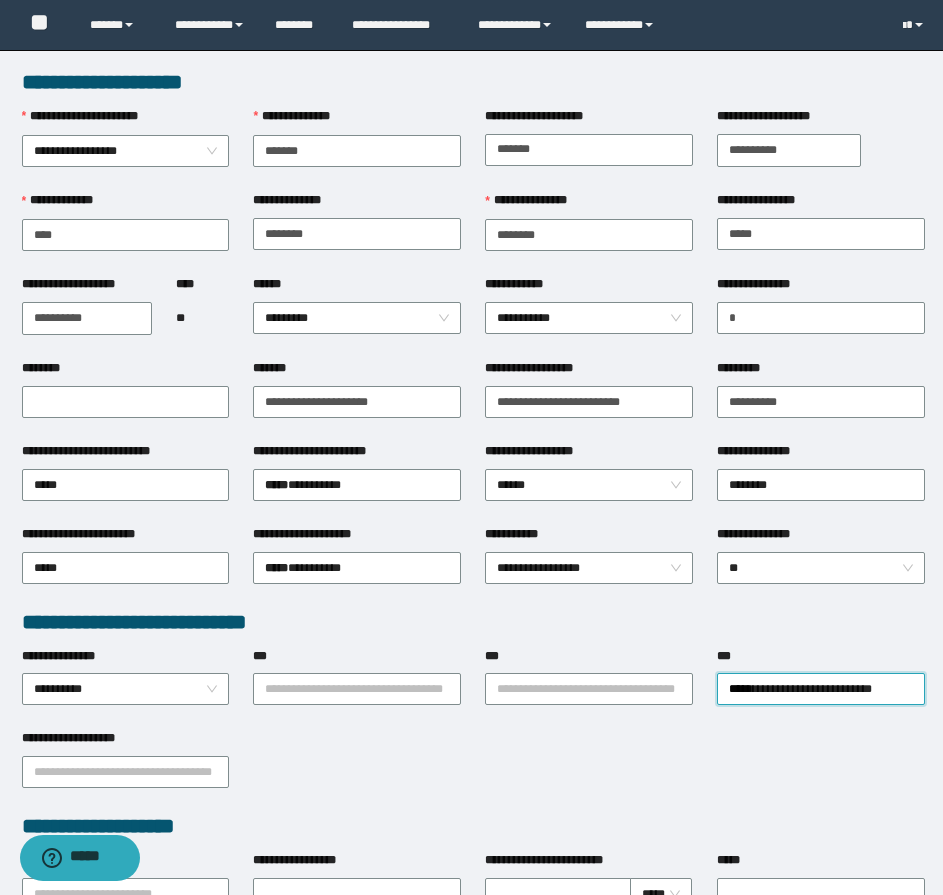 click on "**********" at bounding box center (473, 622) 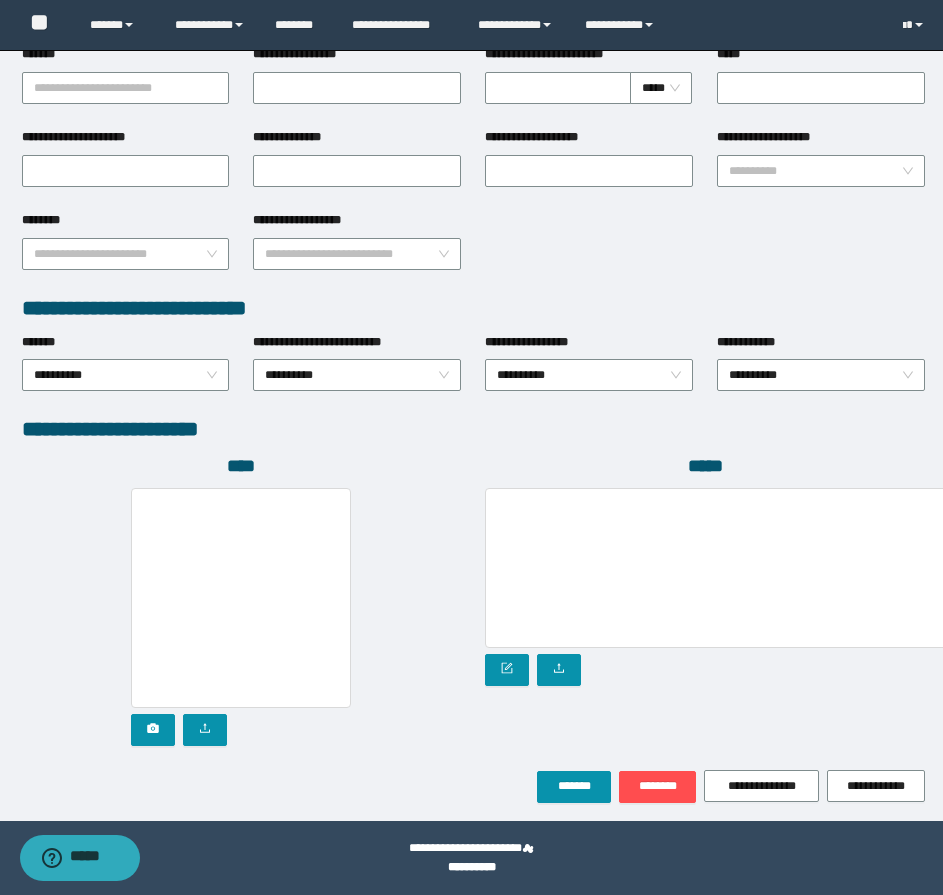 scroll, scrollTop: 808, scrollLeft: 0, axis: vertical 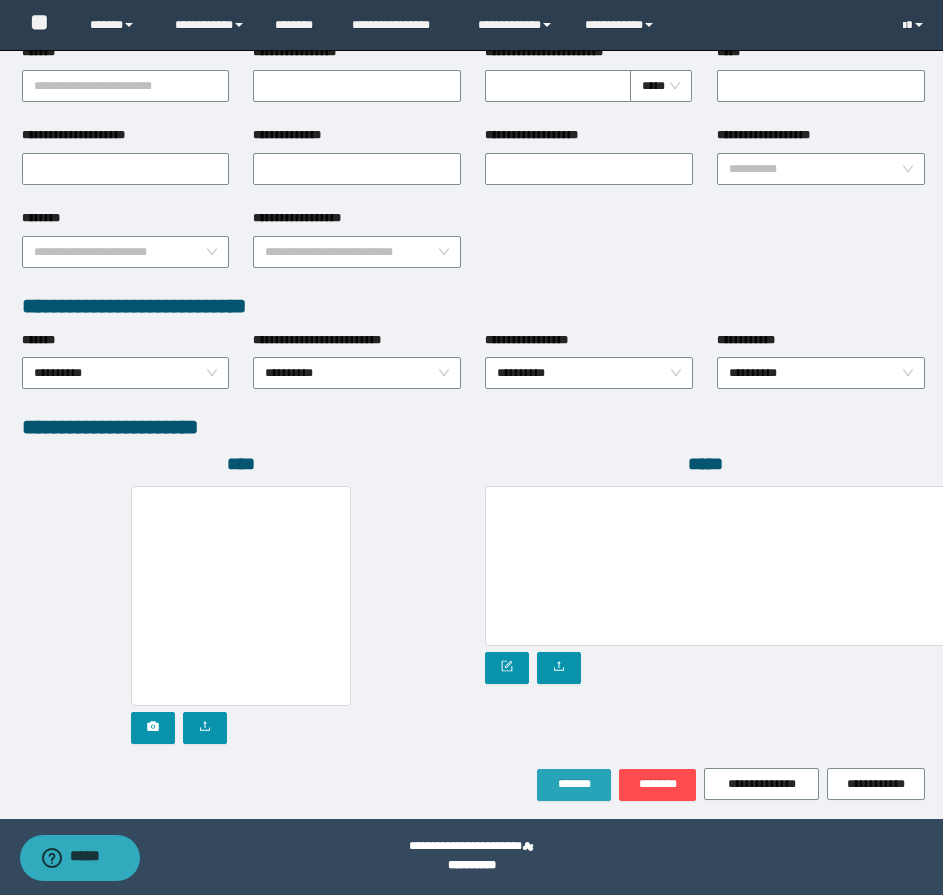 click on "*******" at bounding box center (574, 784) 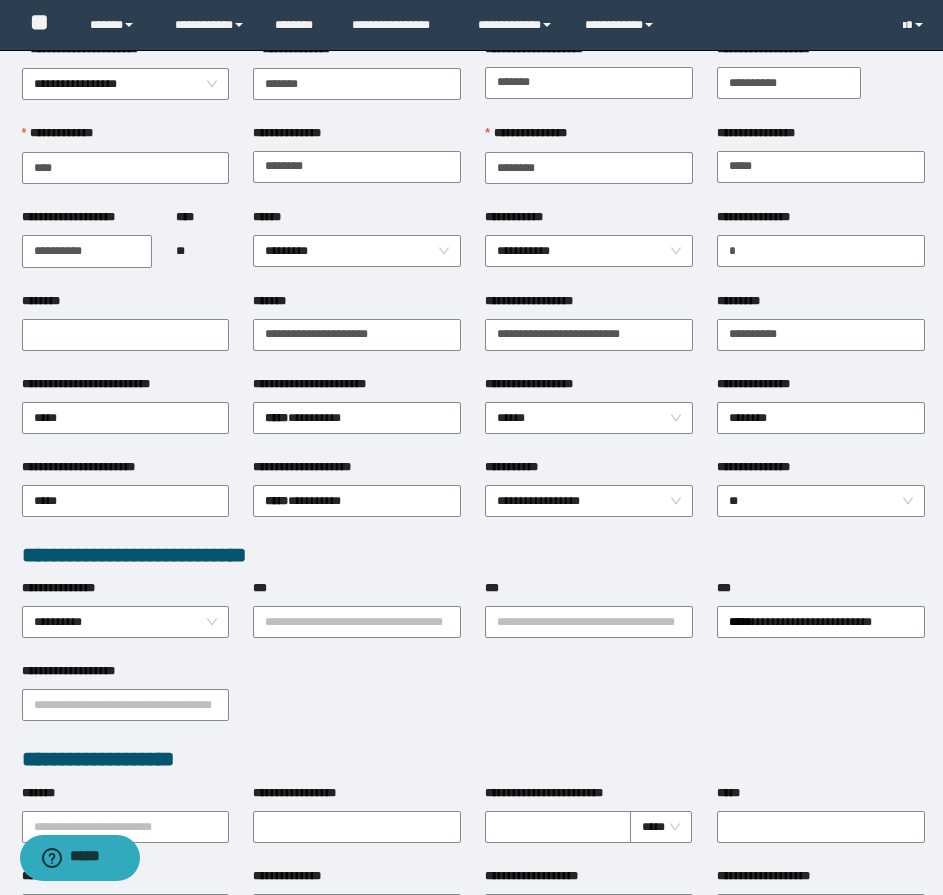 scroll, scrollTop: 0, scrollLeft: 0, axis: both 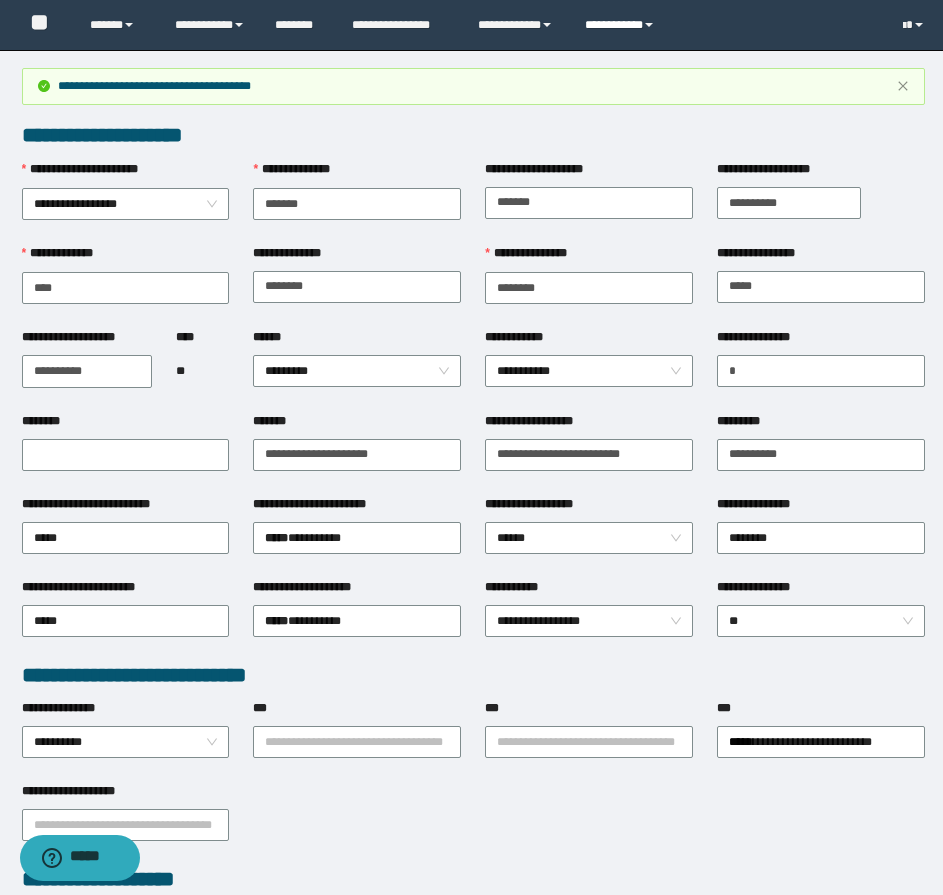 click on "**********" at bounding box center [622, 25] 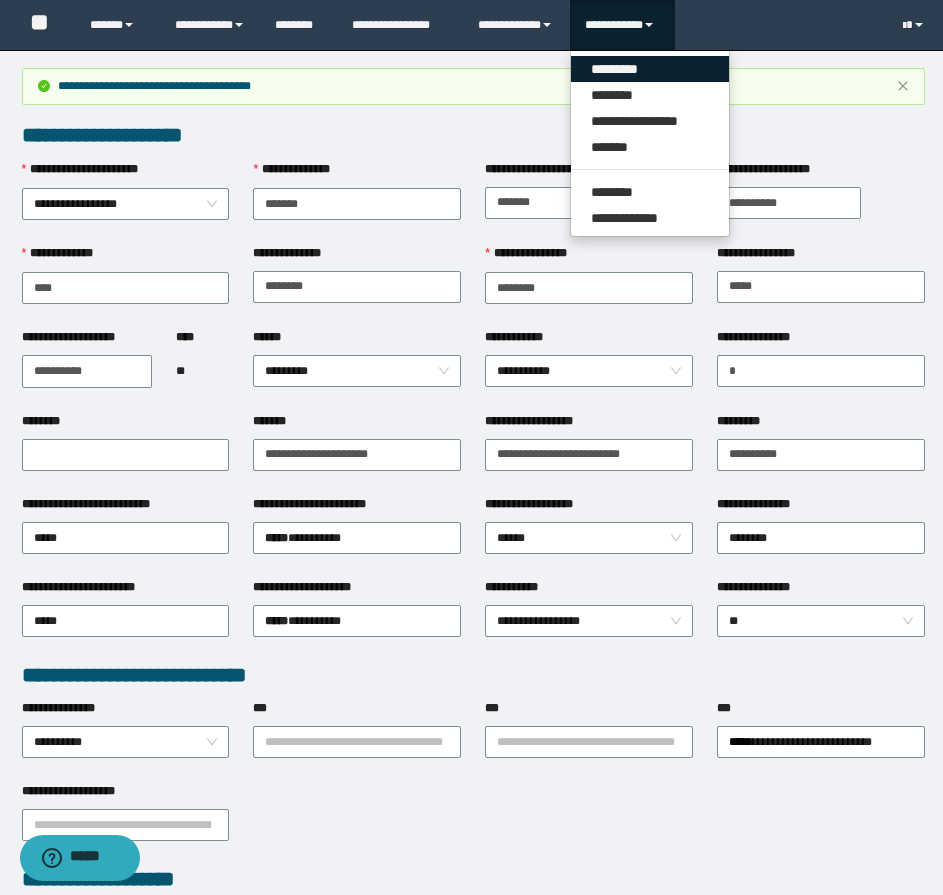click on "*********" at bounding box center (650, 69) 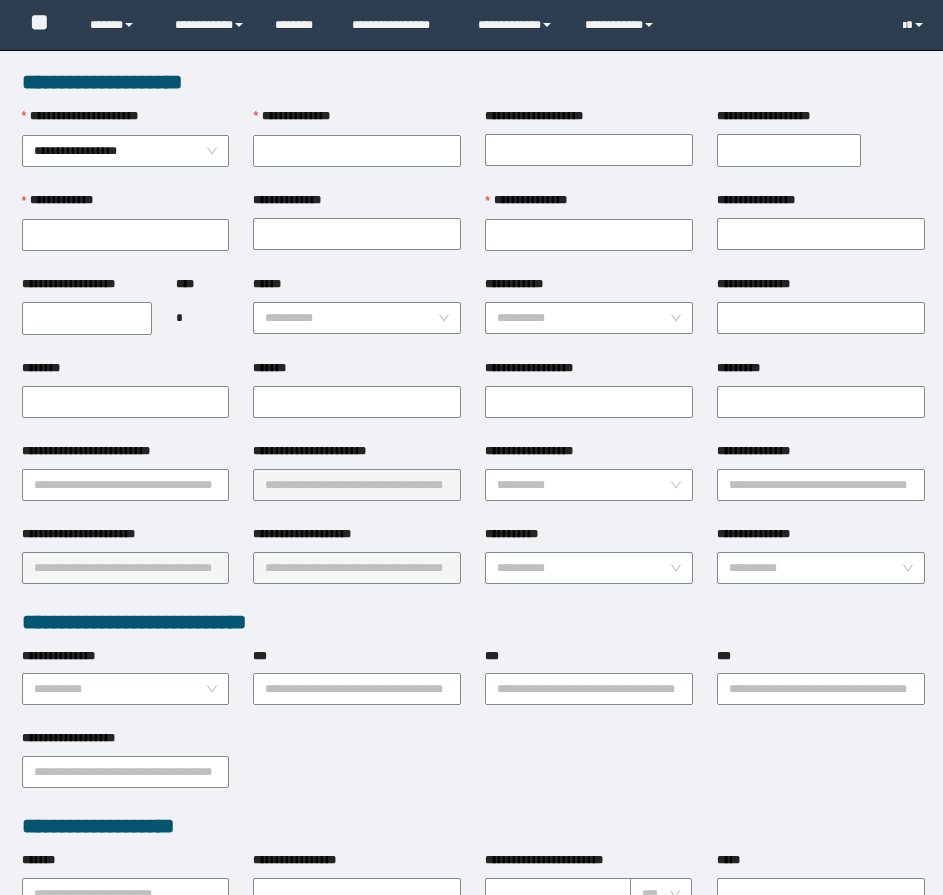 scroll, scrollTop: 0, scrollLeft: 0, axis: both 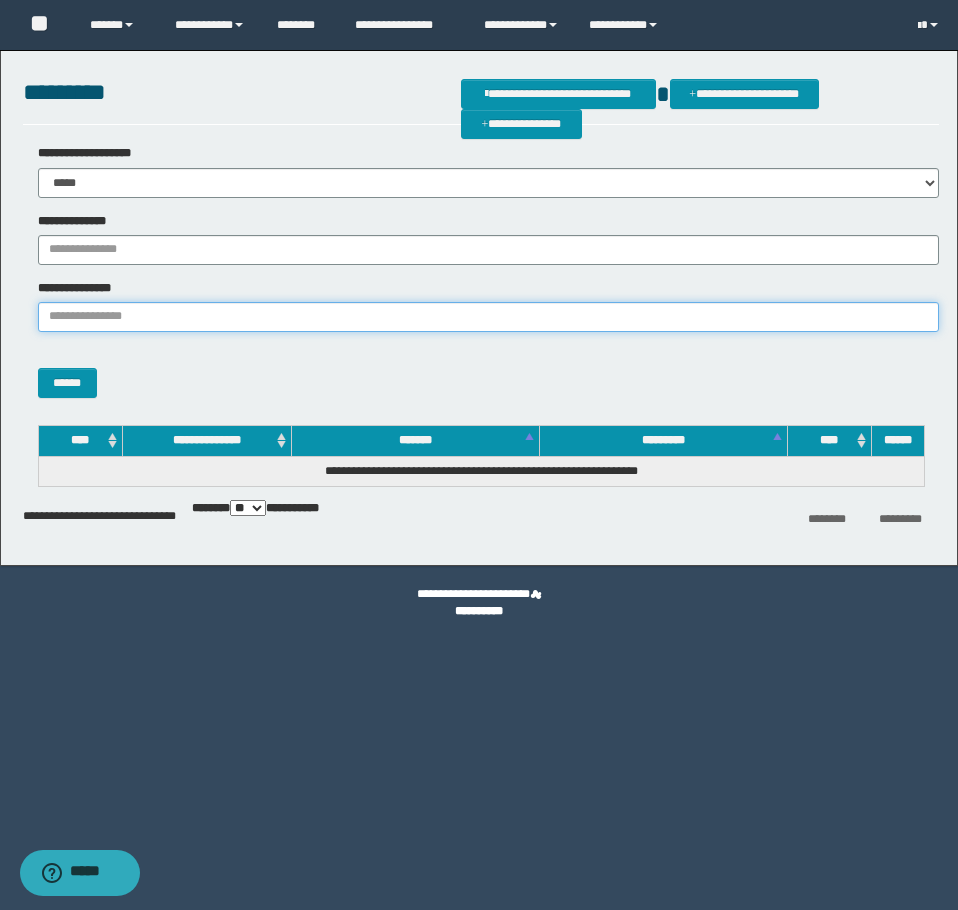 click on "**********" at bounding box center [488, 317] 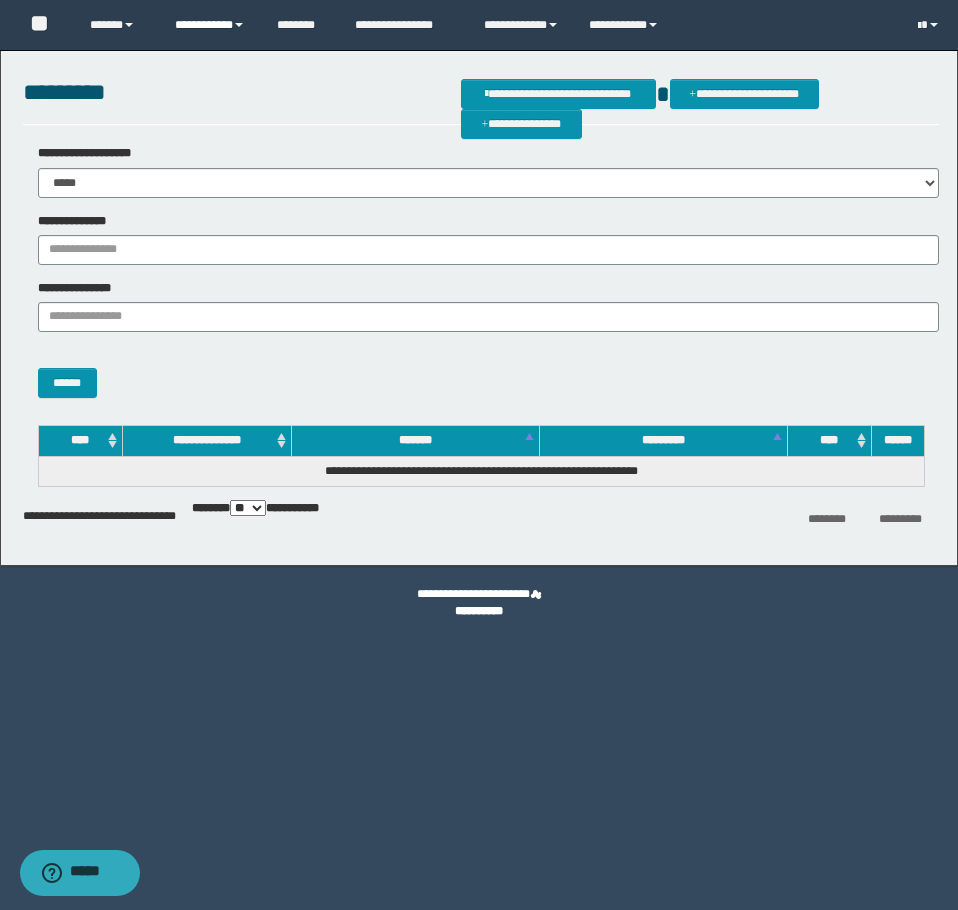 click on "**********" at bounding box center [210, 25] 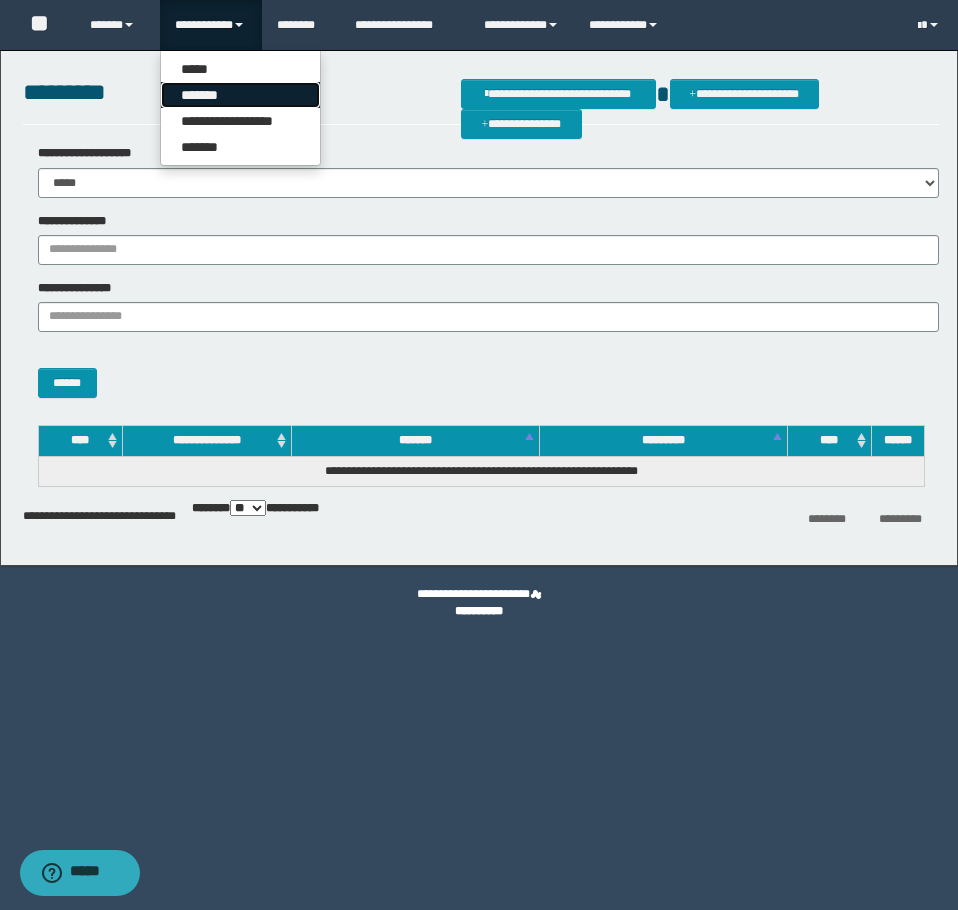 click on "*******" at bounding box center (240, 95) 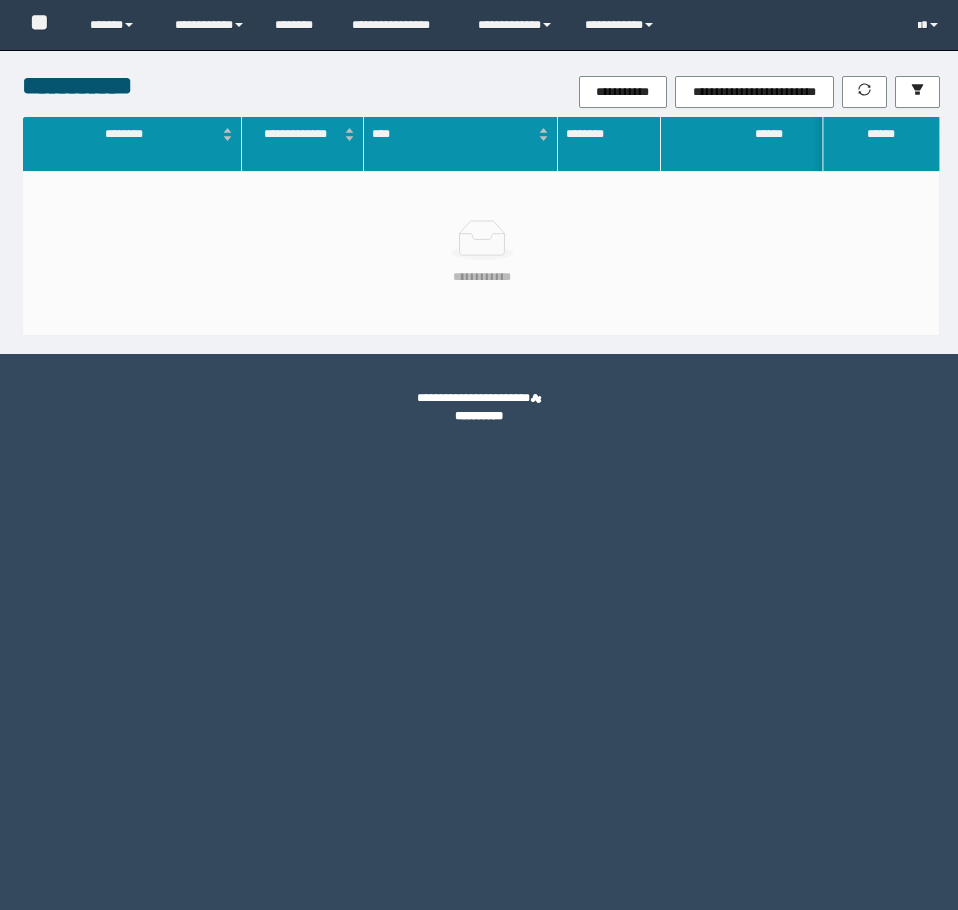 scroll, scrollTop: 0, scrollLeft: 0, axis: both 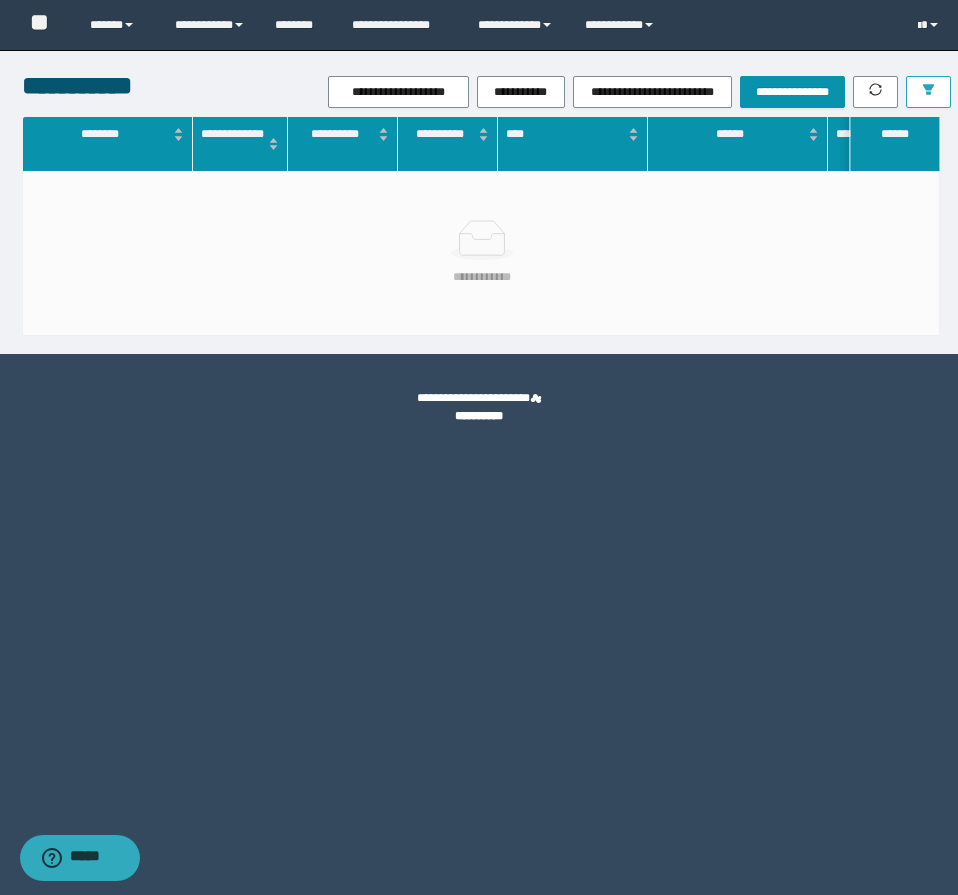 click 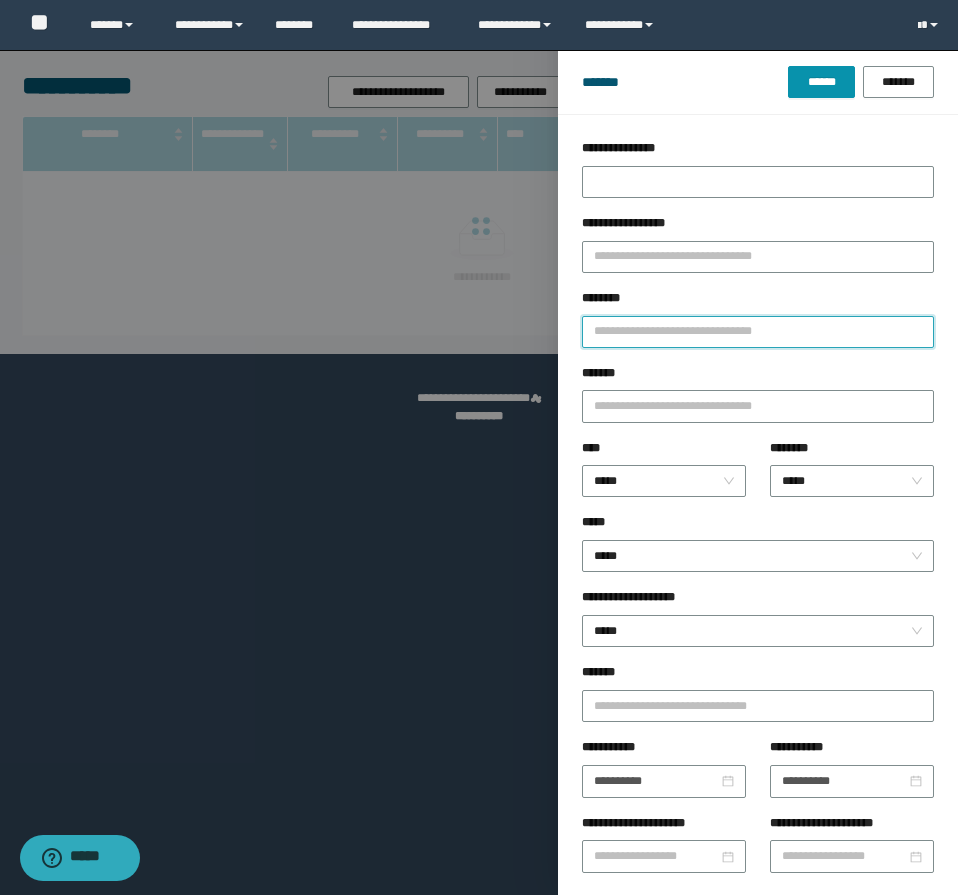 click on "********" at bounding box center [758, 332] 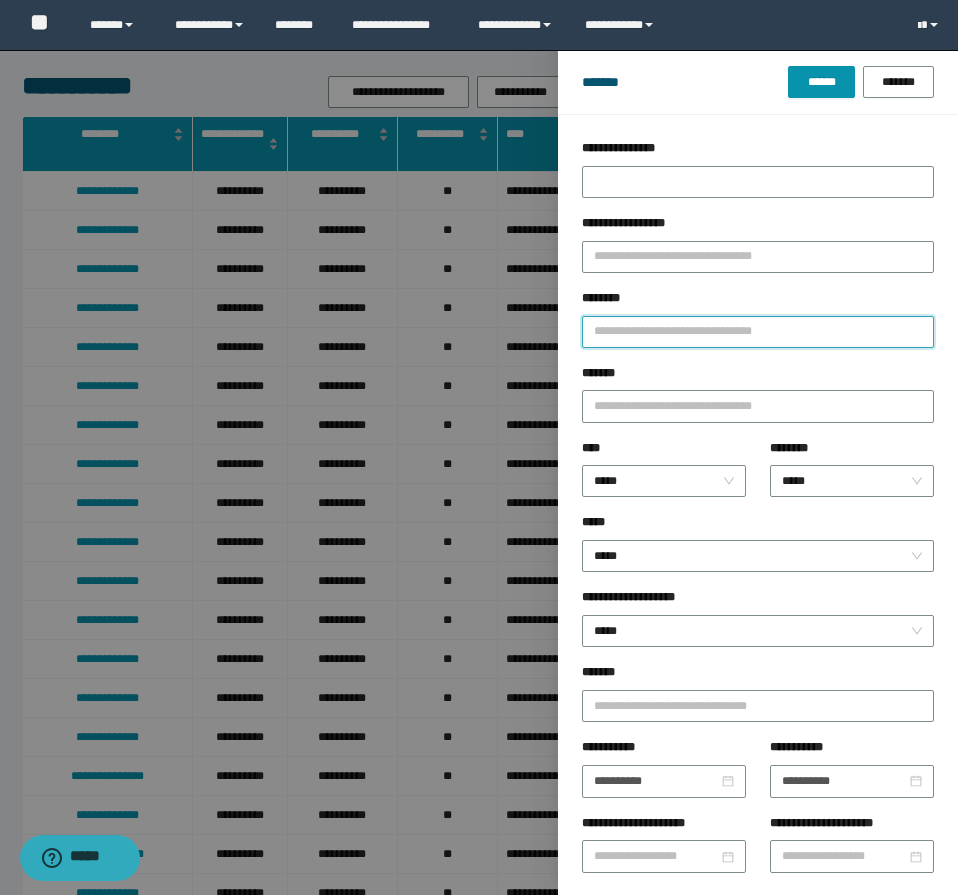 type on "*" 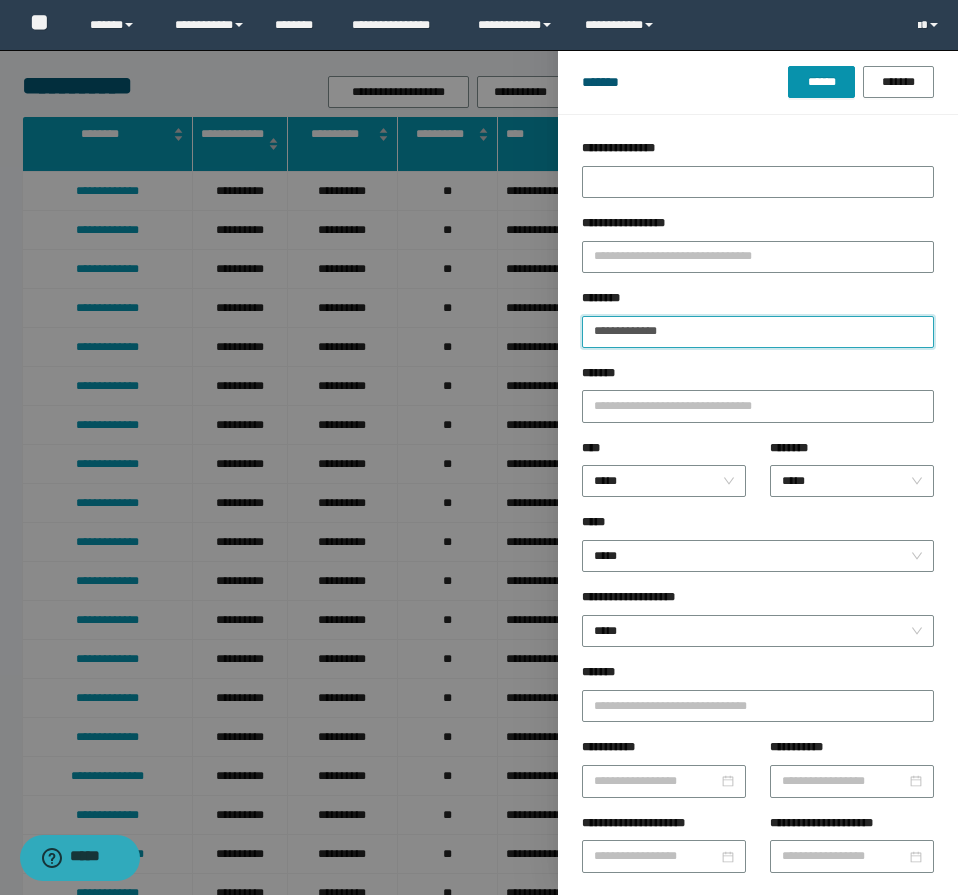 type on "**********" 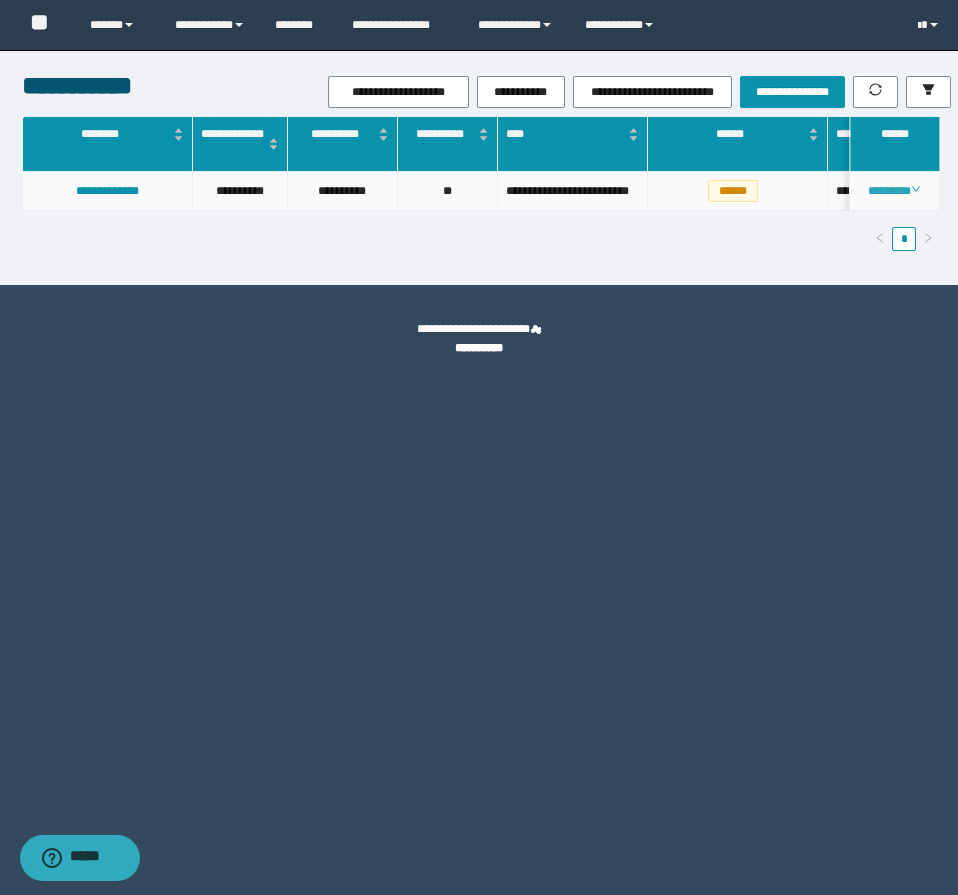 click on "********" at bounding box center [894, 191] 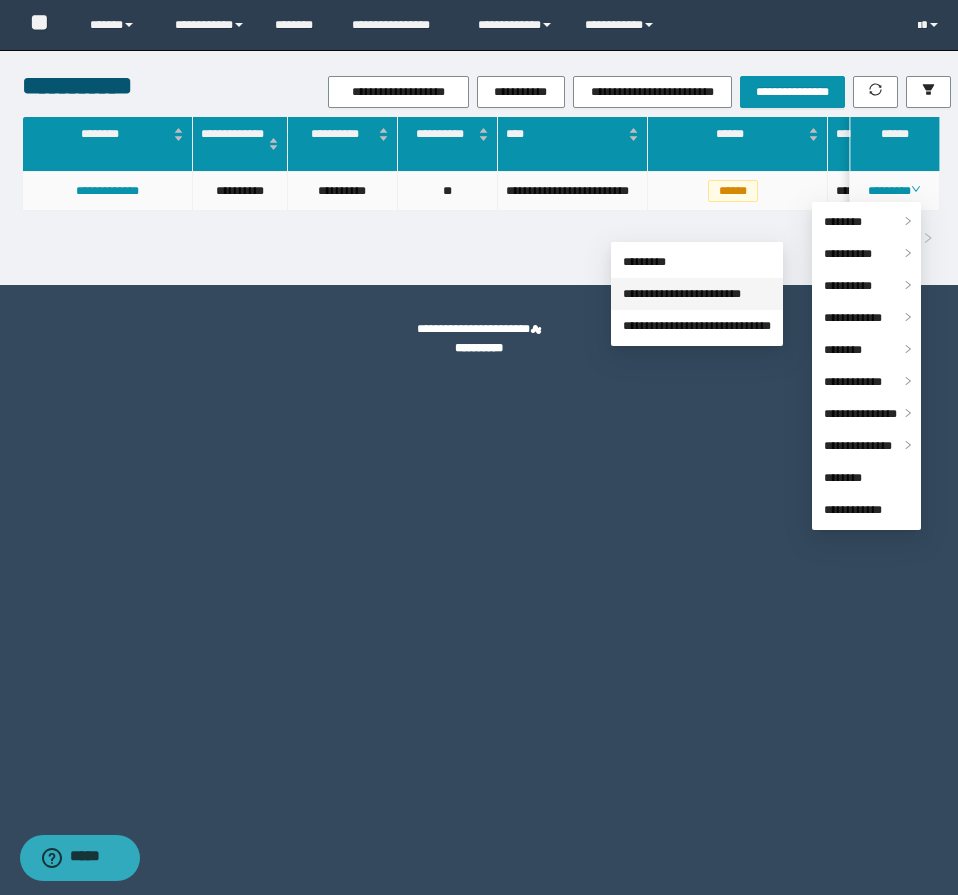 click on "**********" at bounding box center [682, 294] 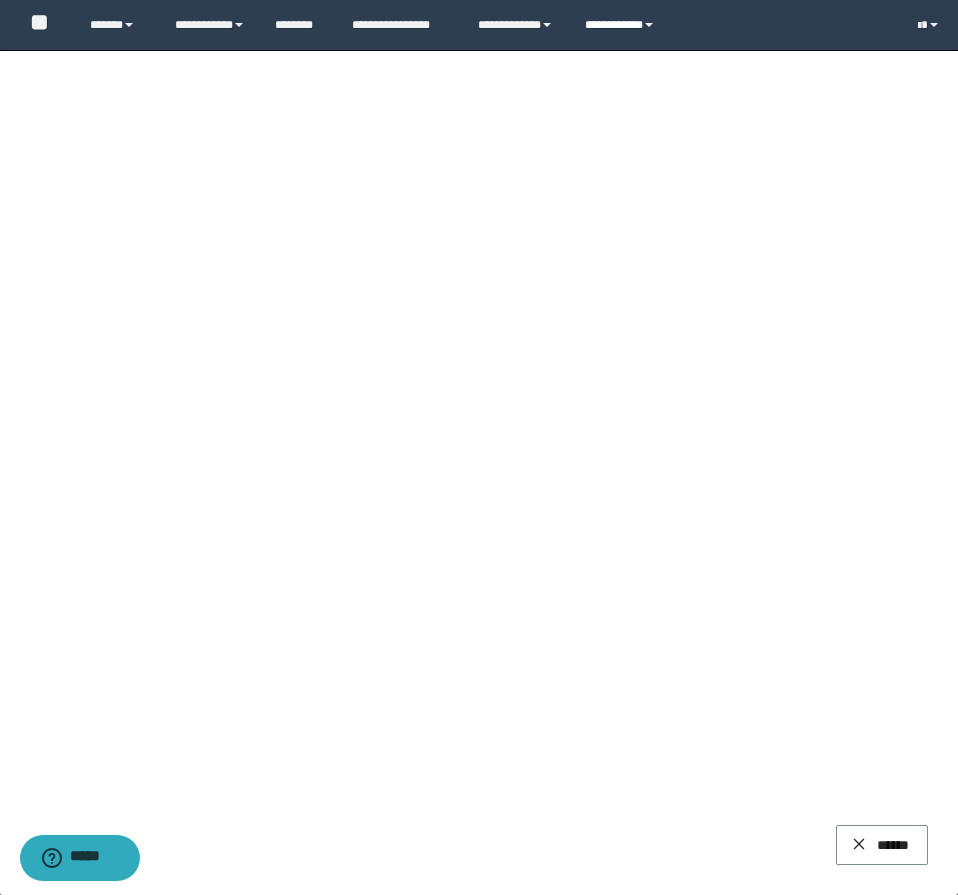 click on "**********" at bounding box center [622, 25] 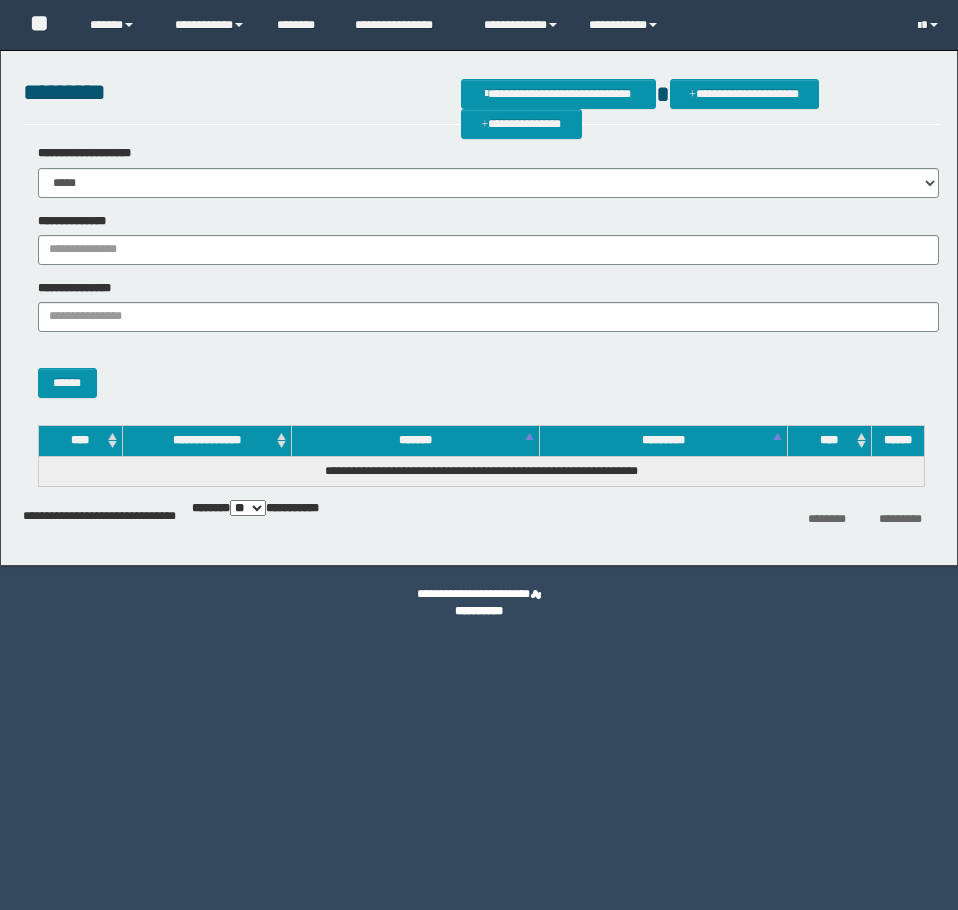 scroll, scrollTop: 0, scrollLeft: 0, axis: both 